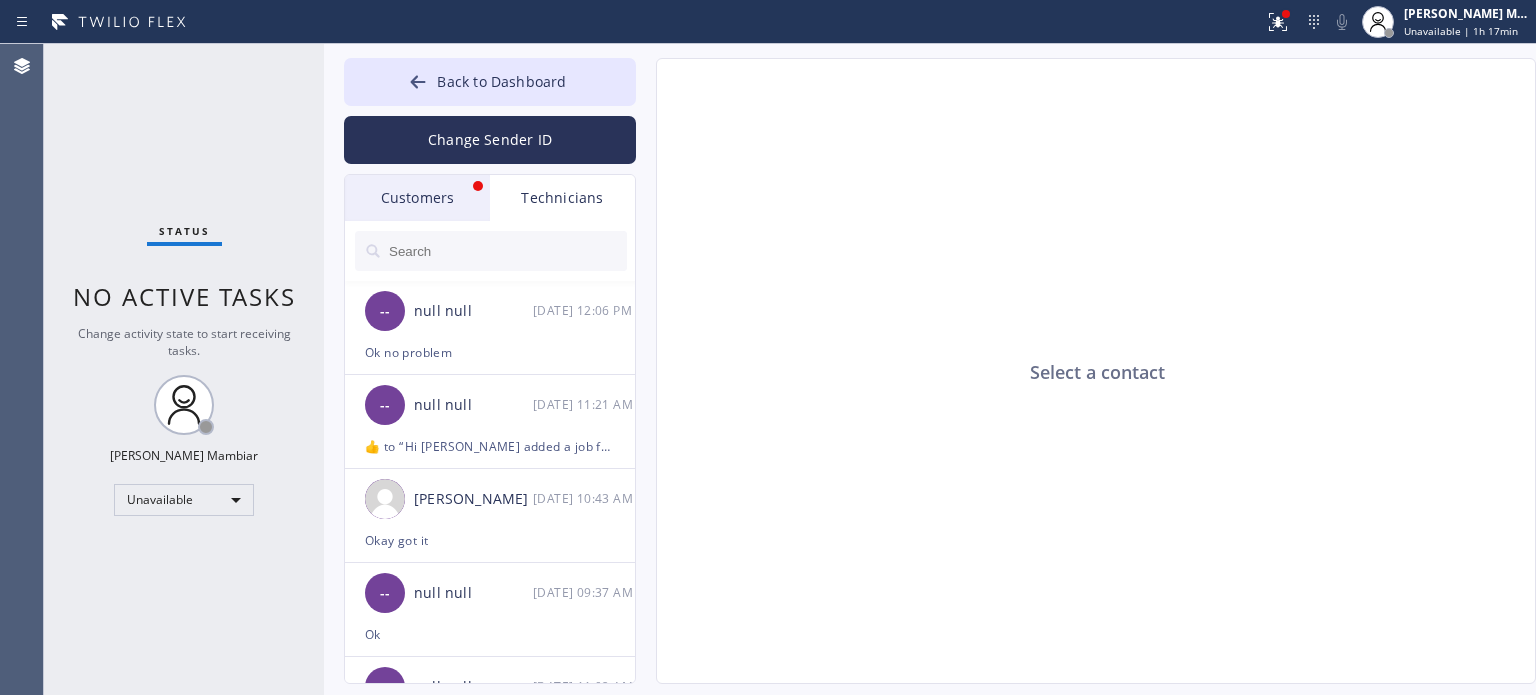 scroll, scrollTop: 0, scrollLeft: 0, axis: both 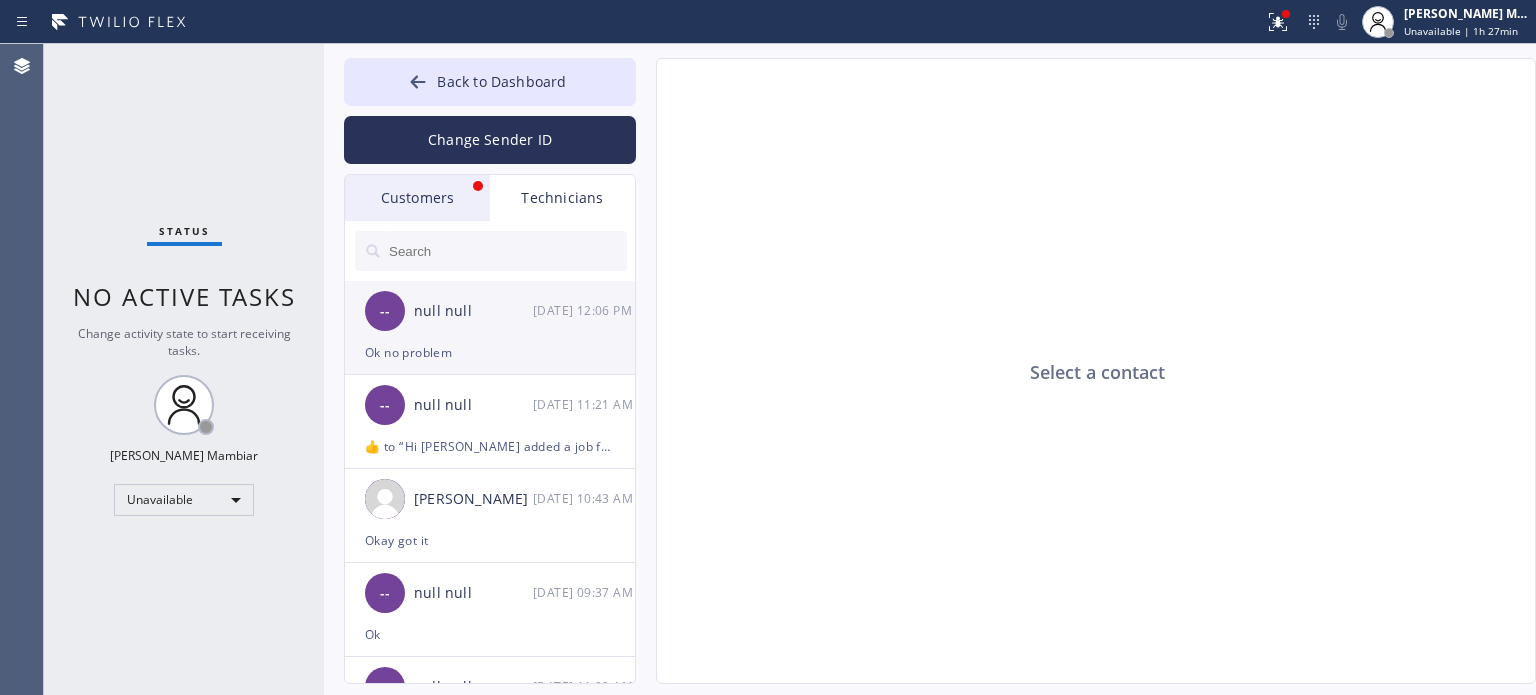 drag, startPoint x: 426, startPoint y: 343, endPoint x: 447, endPoint y: 356, distance: 24.698177 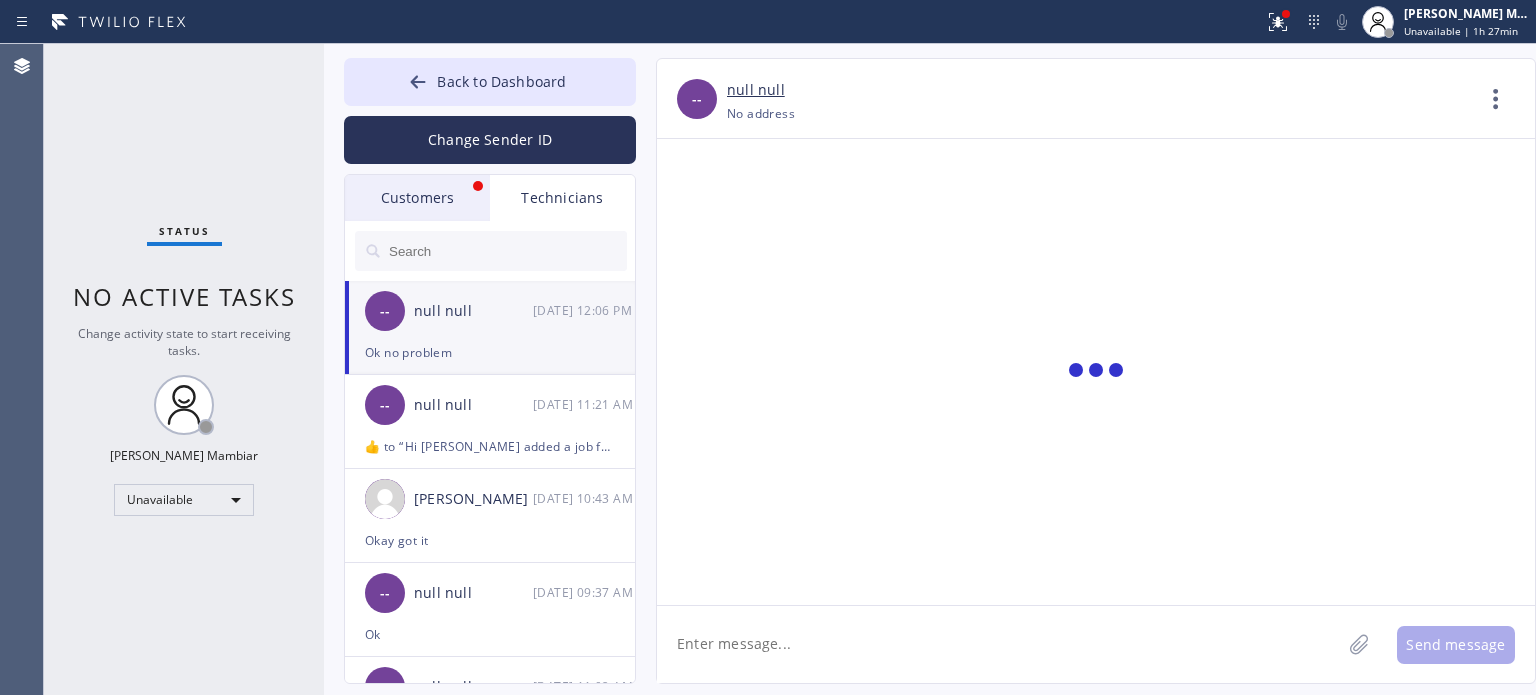 scroll, scrollTop: 2218, scrollLeft: 0, axis: vertical 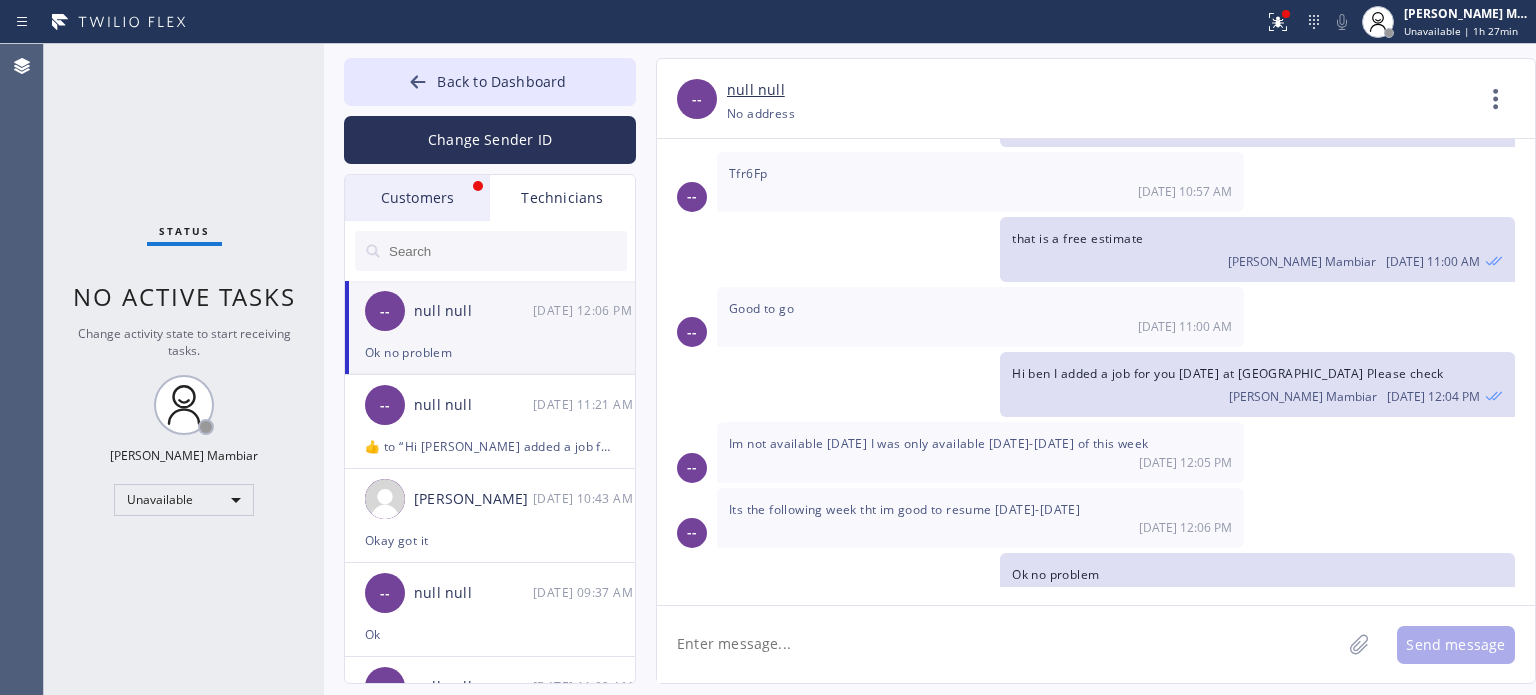 click 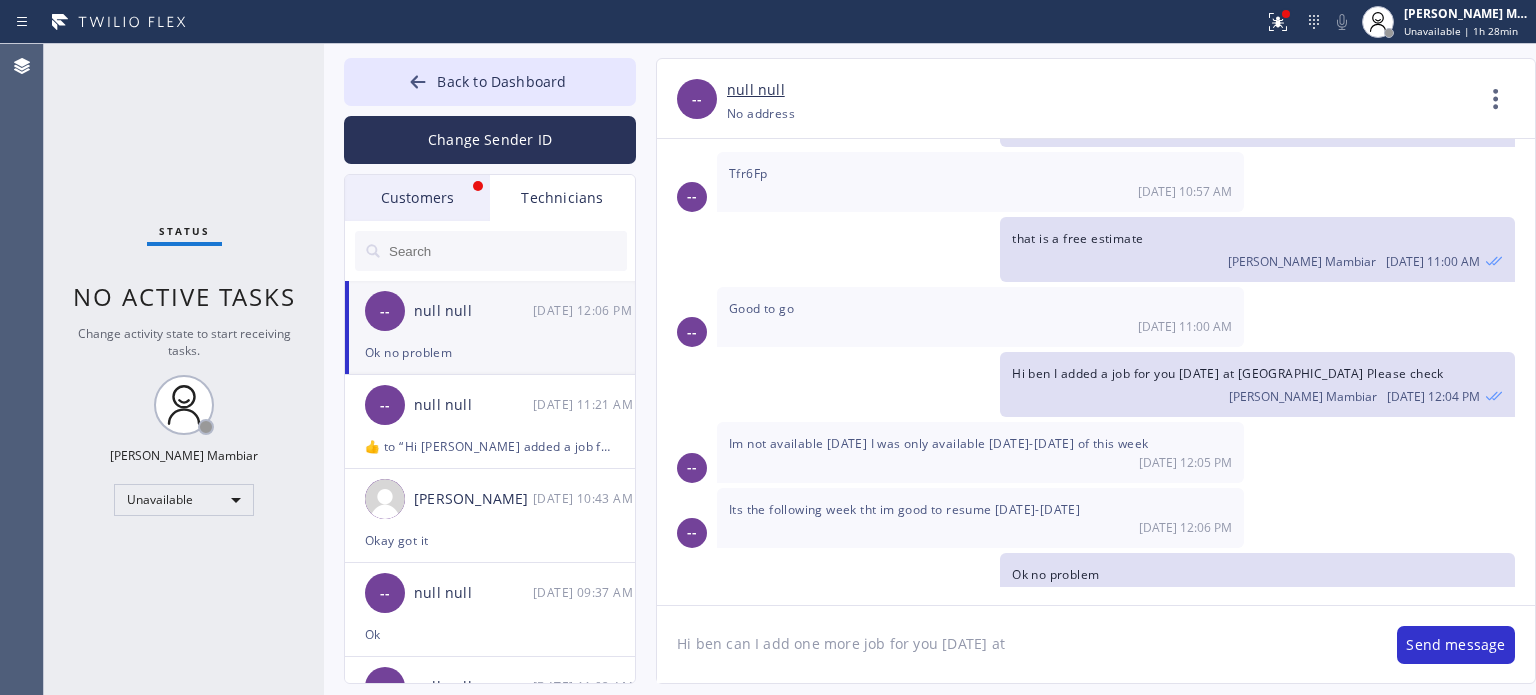 paste on "[GEOGRAPHIC_DATA]" 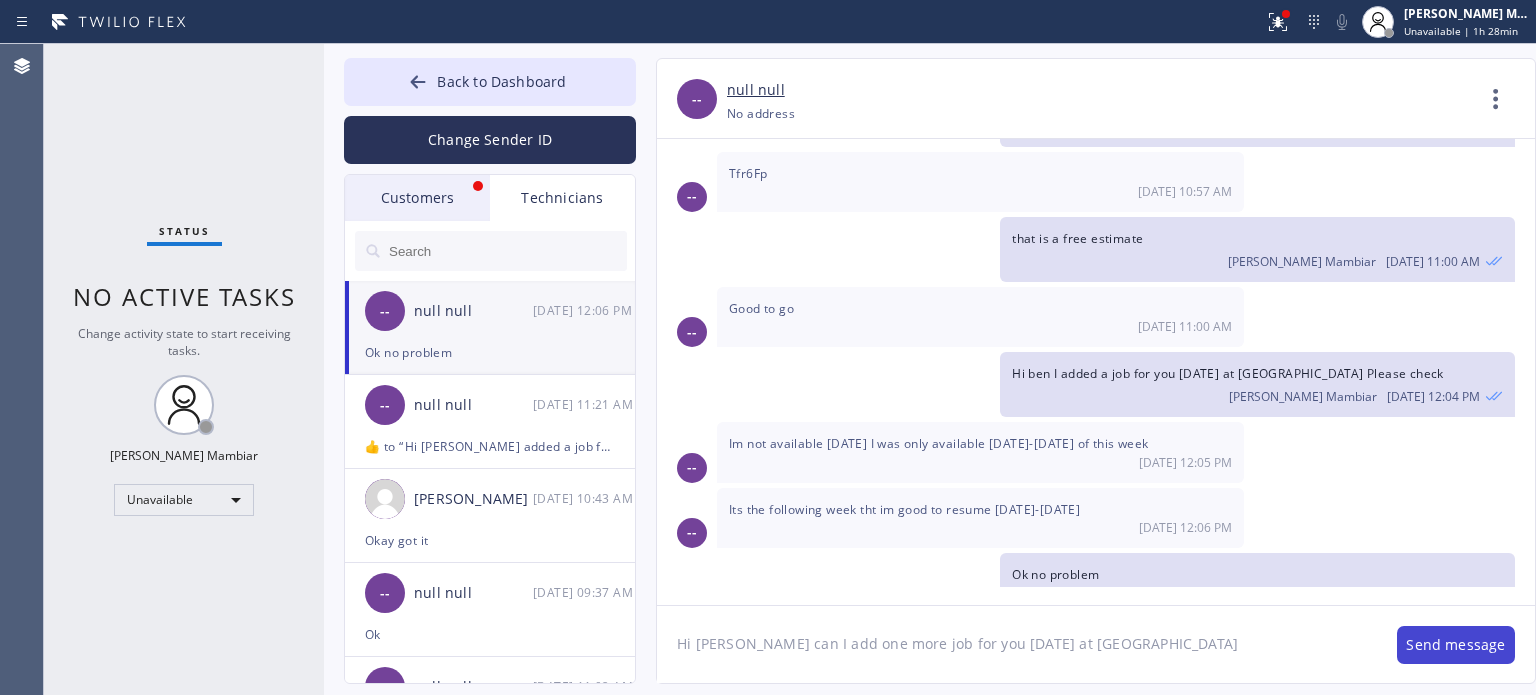 type on "Hi [PERSON_NAME] can I add one more job for you [DATE] at [GEOGRAPHIC_DATA]" 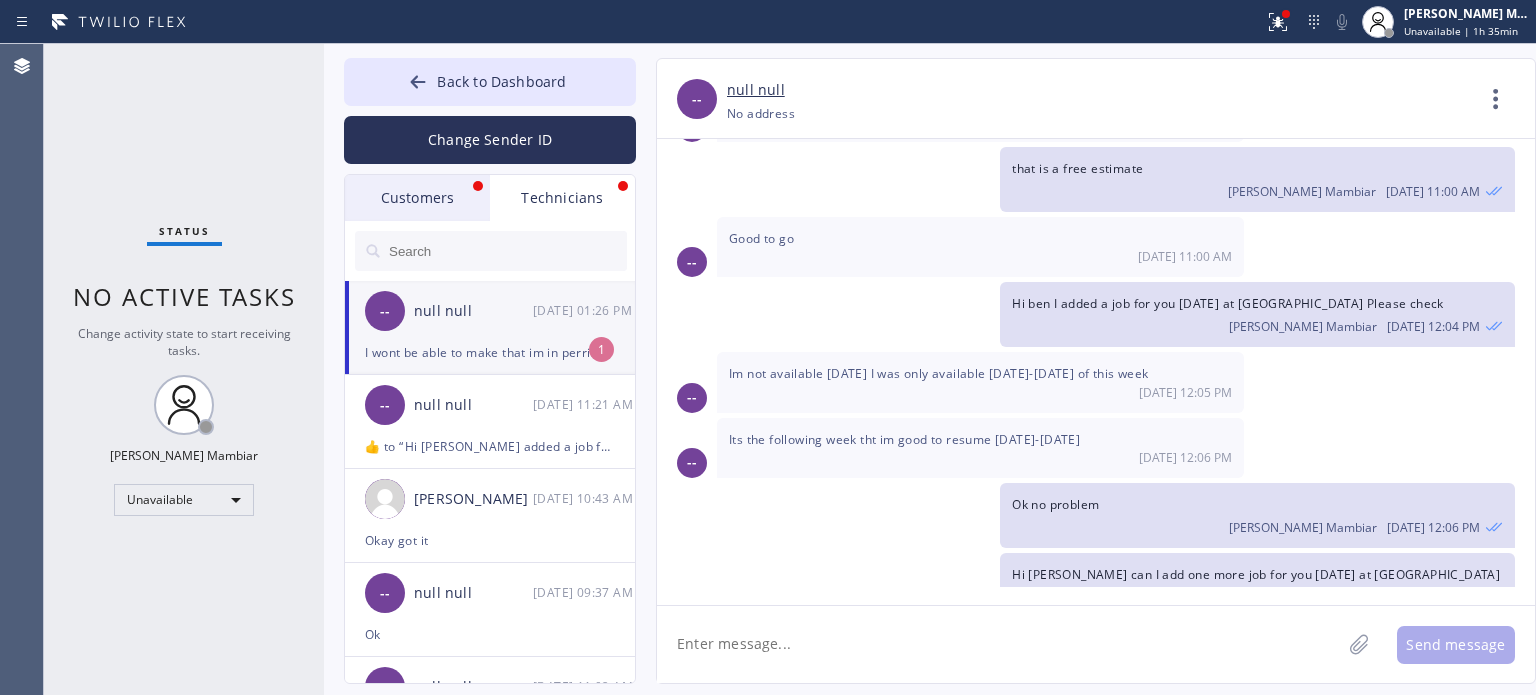 scroll, scrollTop: 2352, scrollLeft: 0, axis: vertical 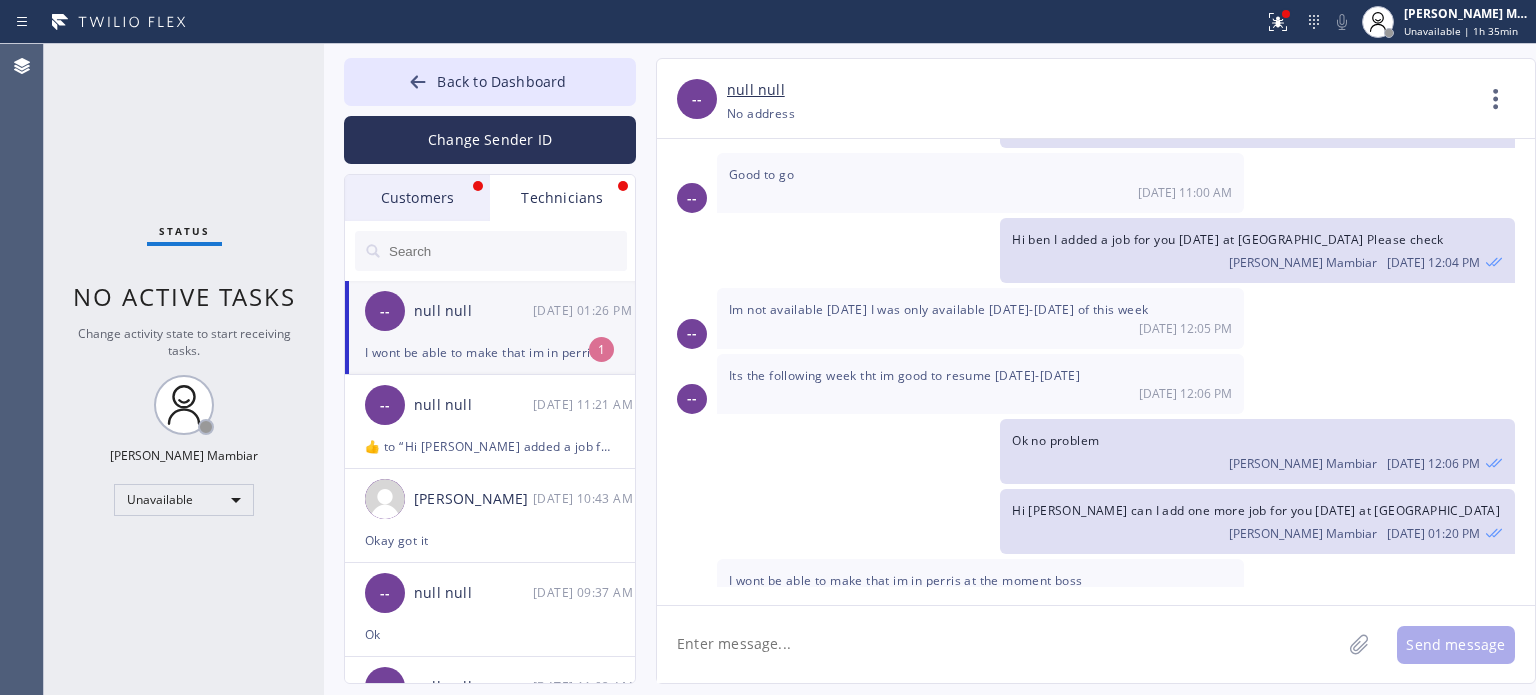 click on "I wont be able to make that im in perris at the moment boss" at bounding box center (490, 352) 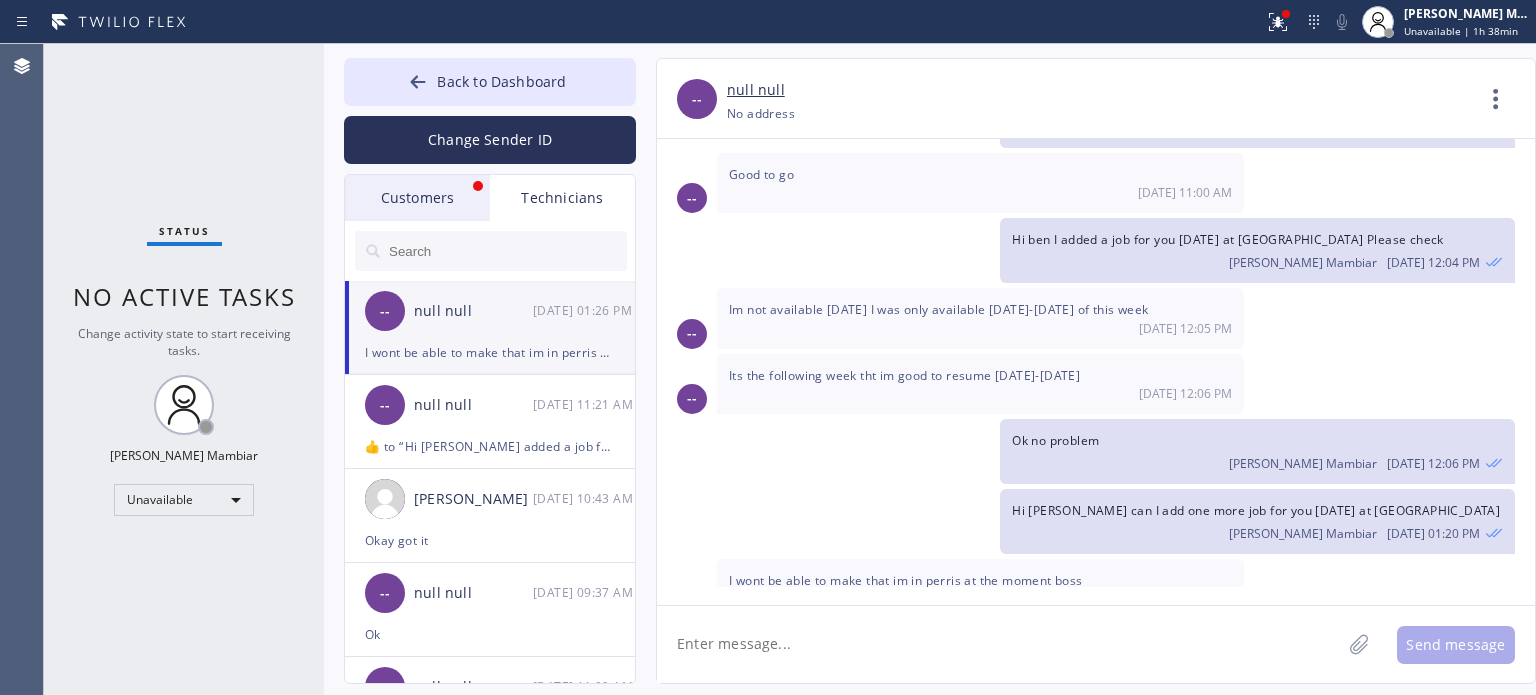 click on "-- I wont be able to make that im in perris at the moment boss [DATE] 01:26 PM" at bounding box center [1096, 589] 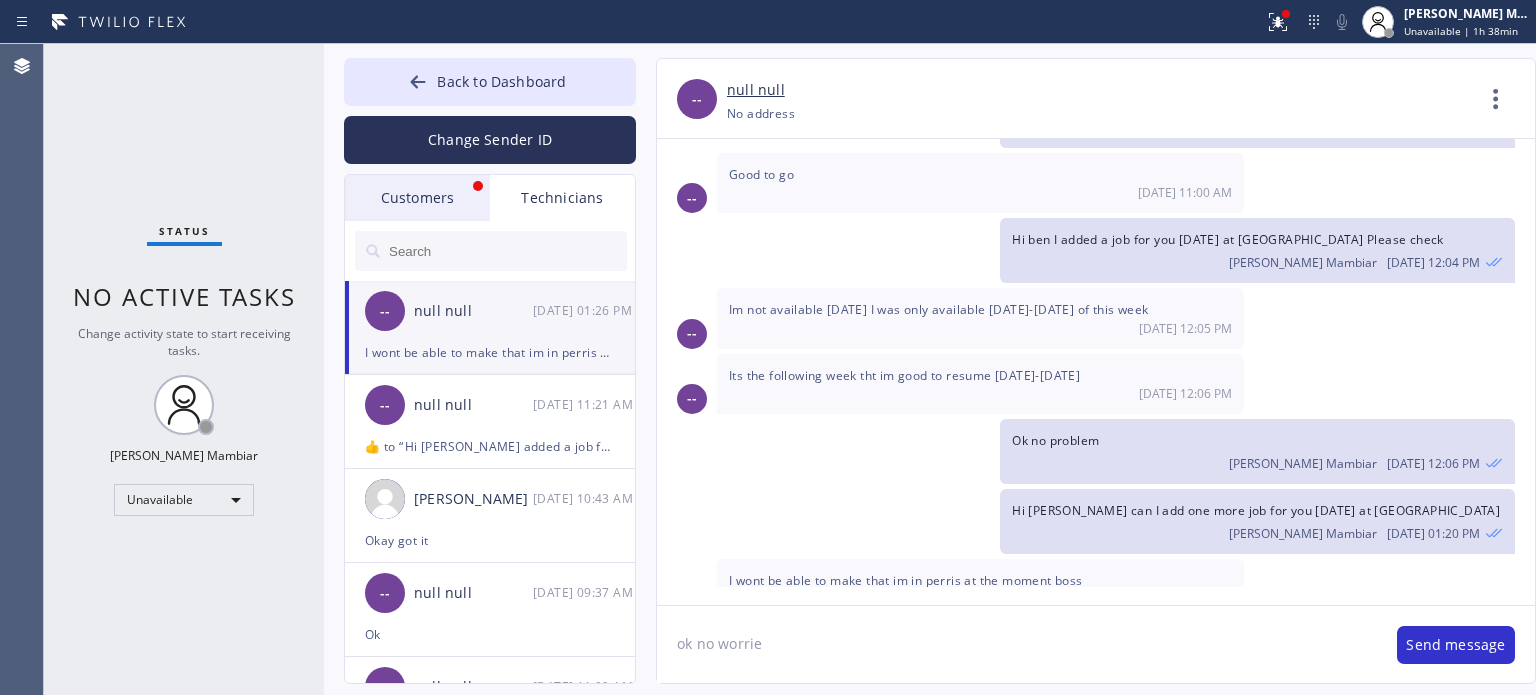 type on "ok no worries" 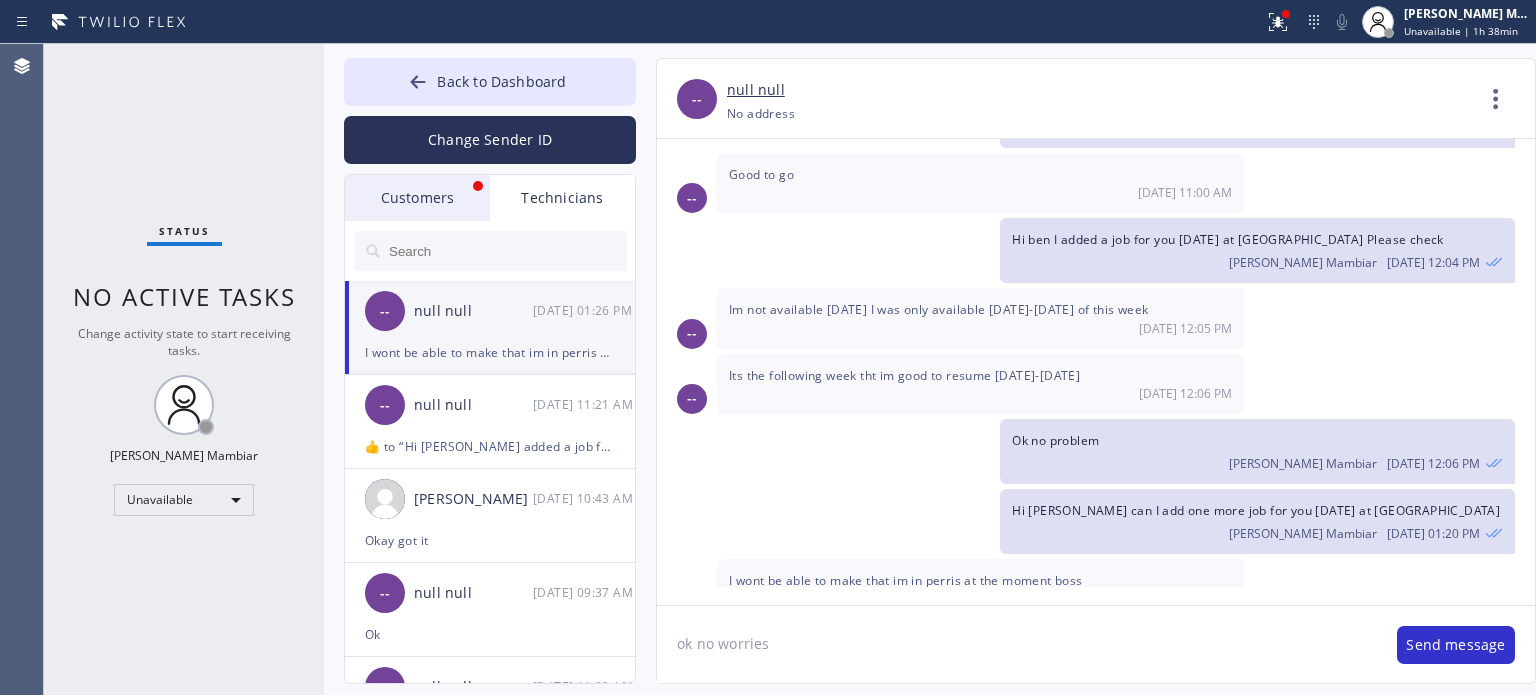 type 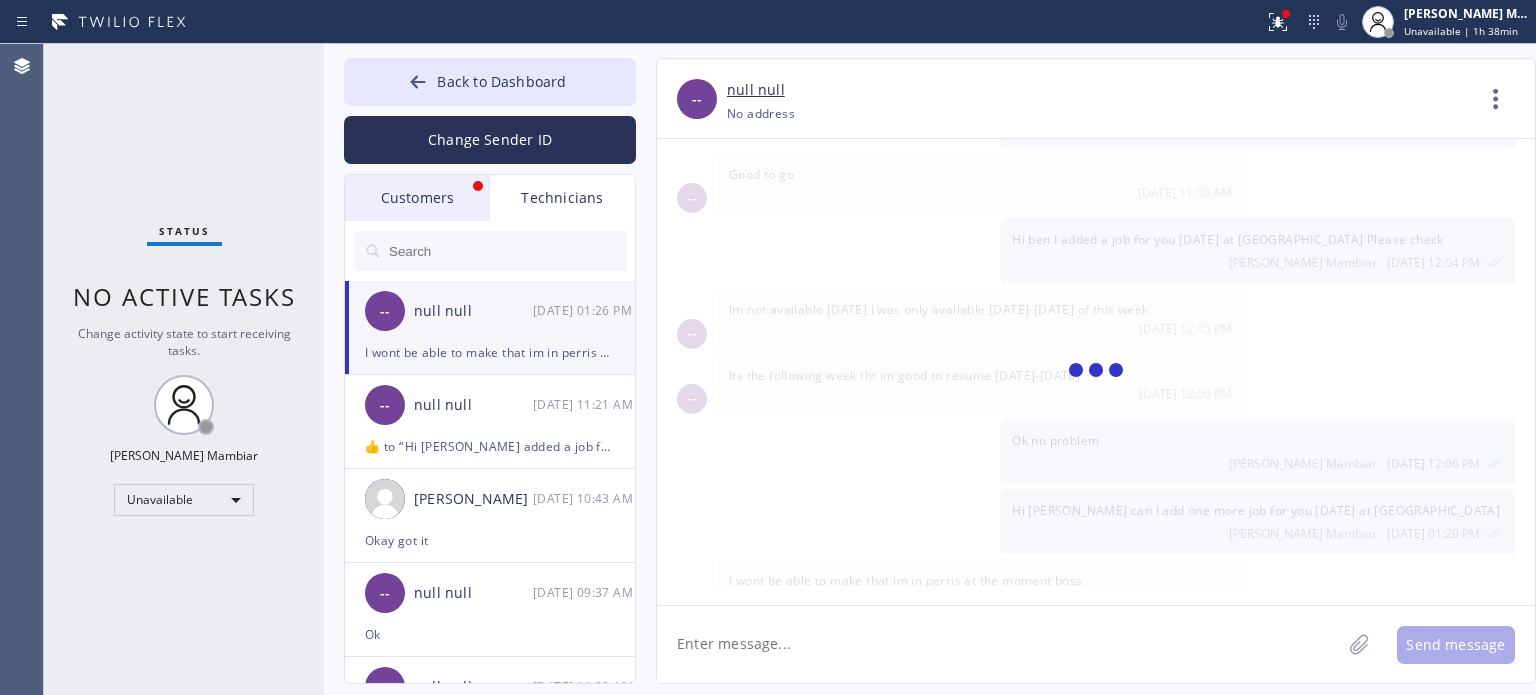 scroll, scrollTop: 2421, scrollLeft: 0, axis: vertical 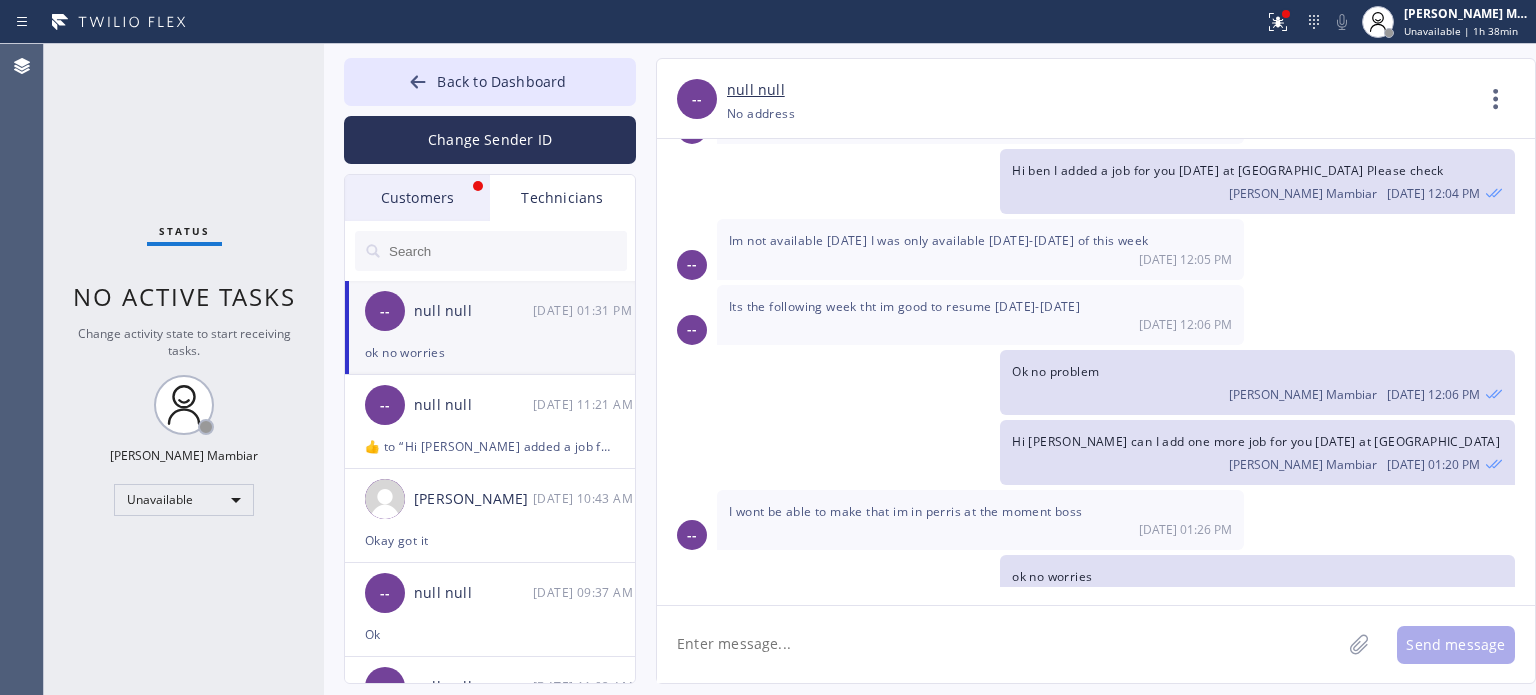 click on "Customers" at bounding box center (417, 198) 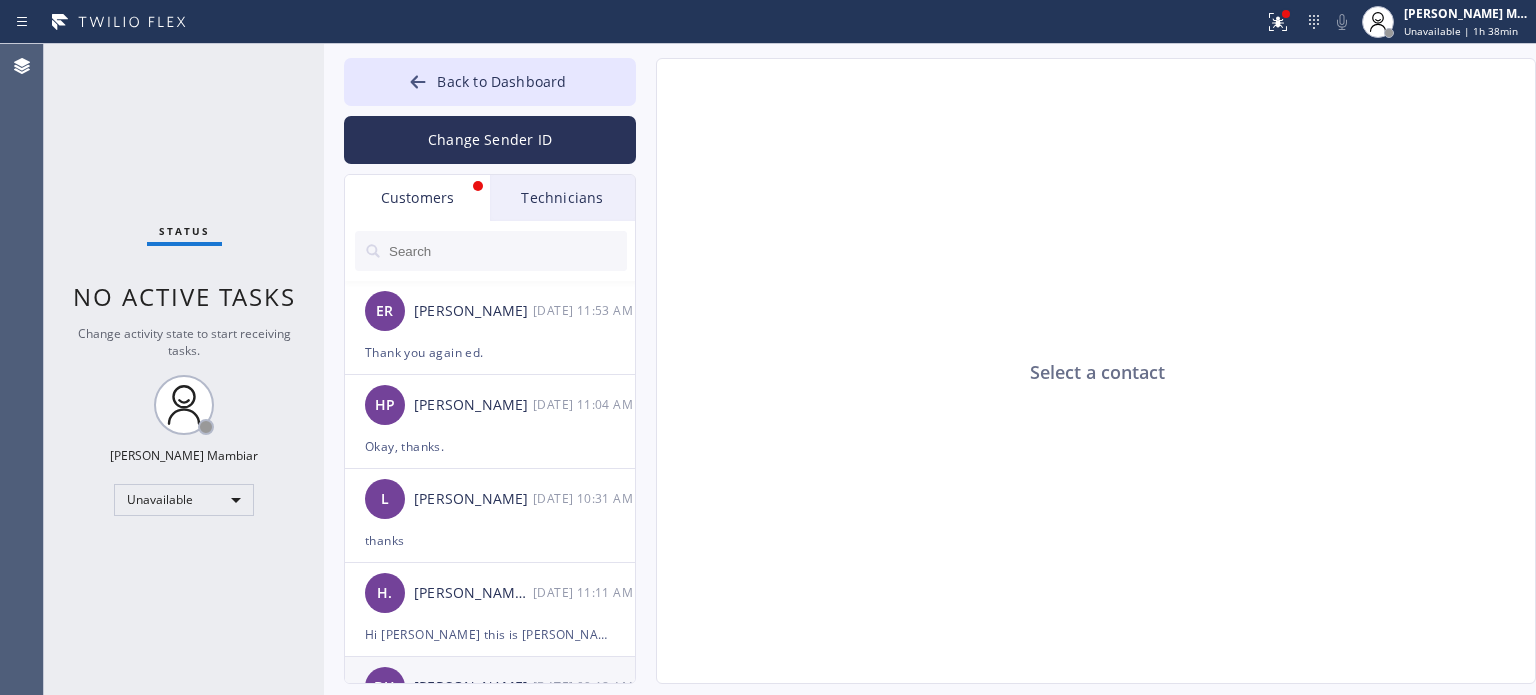 click on "Yes I am waiting but working in the backyard" at bounding box center [490, 728] 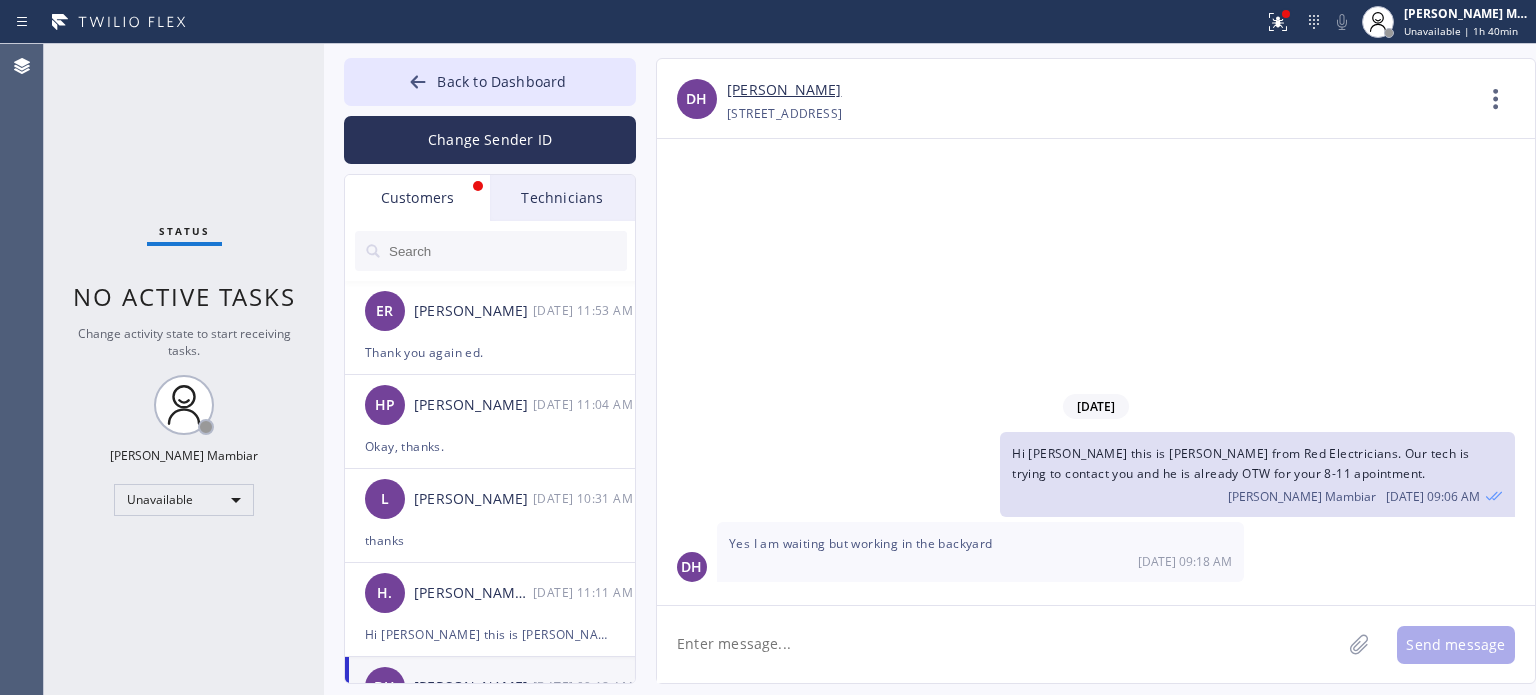 click on "[DATE] Hi  [PERSON_NAME] this is [PERSON_NAME] from Red Electricians. Our  tech is  trying to contact you and he is already OTW for your  8-11 apointment. [PERSON_NAME] Mambiar [DATE] 09:06 AM DH Yes I am waiting but working in the backyard  [DATE] 09:18 AM" at bounding box center (1096, 372) 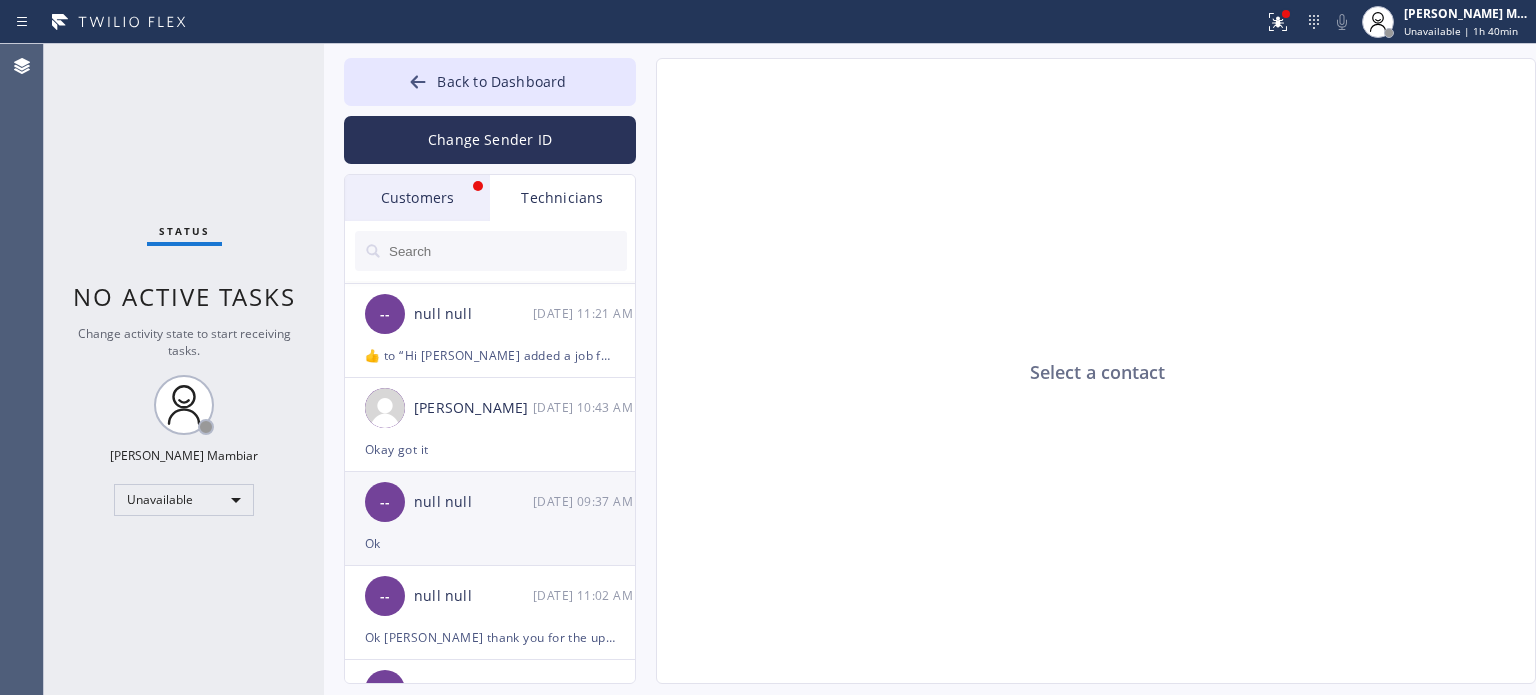 scroll, scrollTop: 200, scrollLeft: 0, axis: vertical 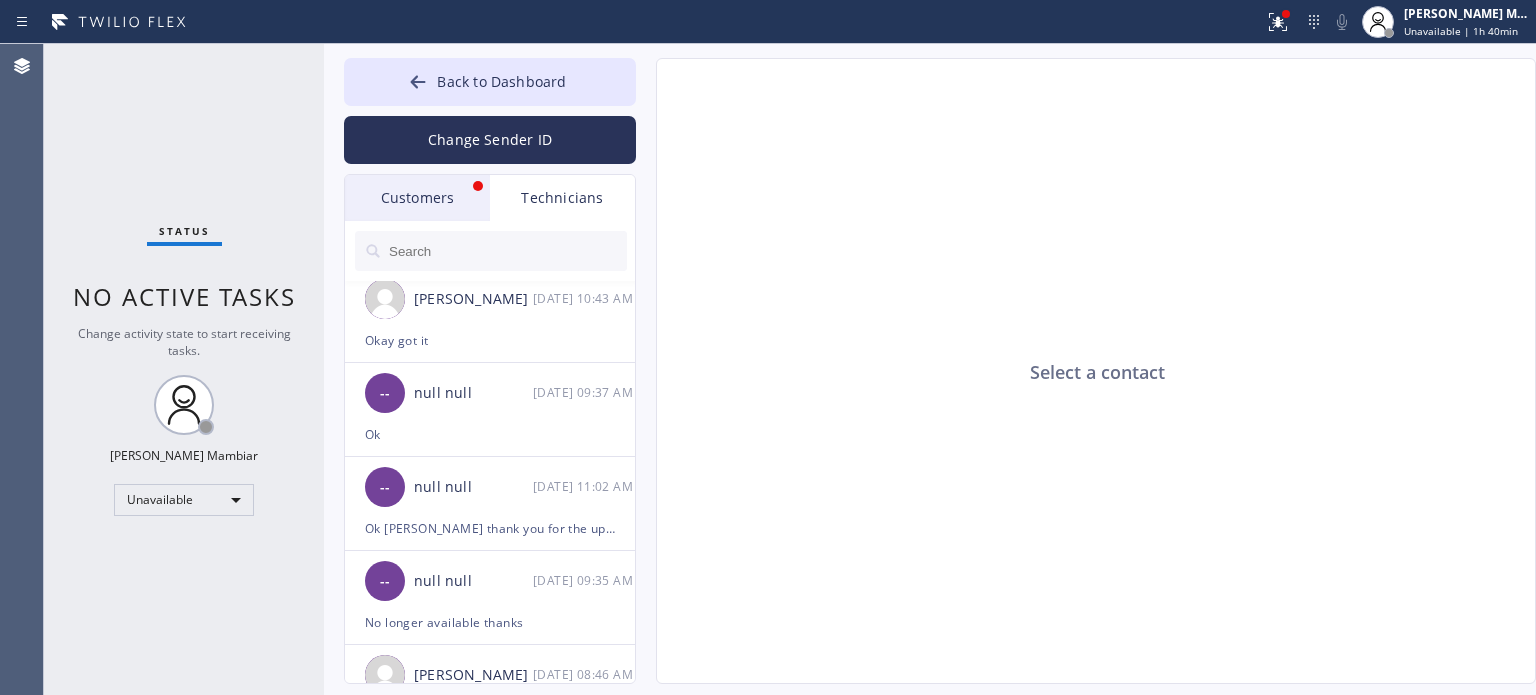 click at bounding box center [507, 251] 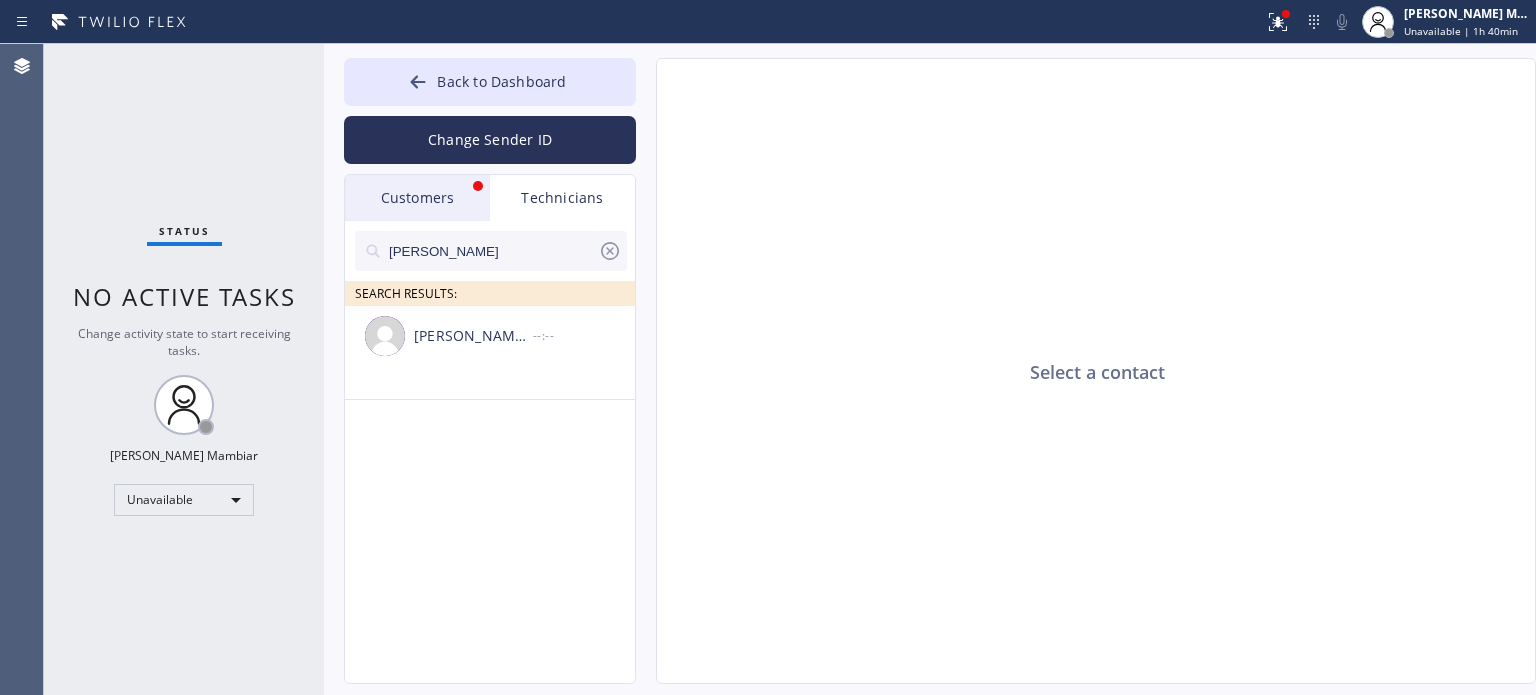 scroll, scrollTop: 0, scrollLeft: 0, axis: both 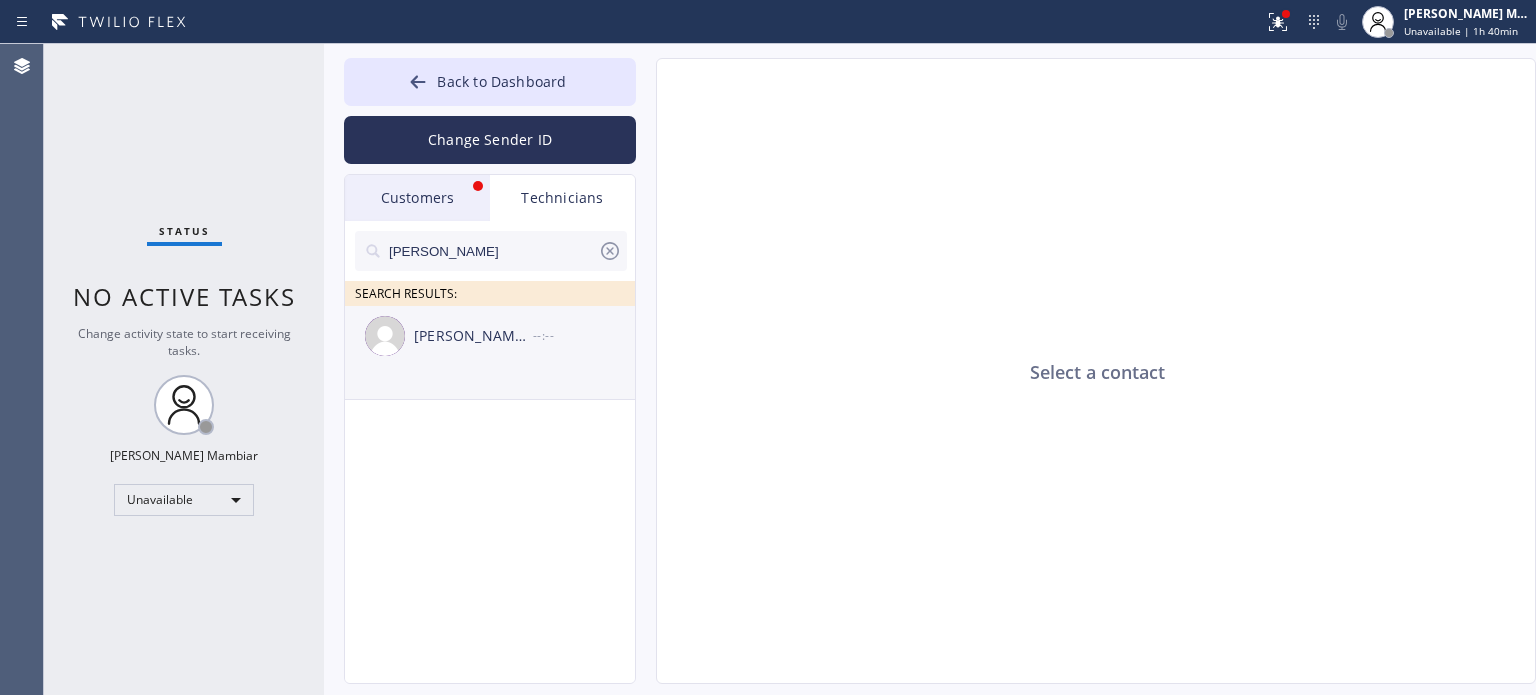 type on "[PERSON_NAME]" 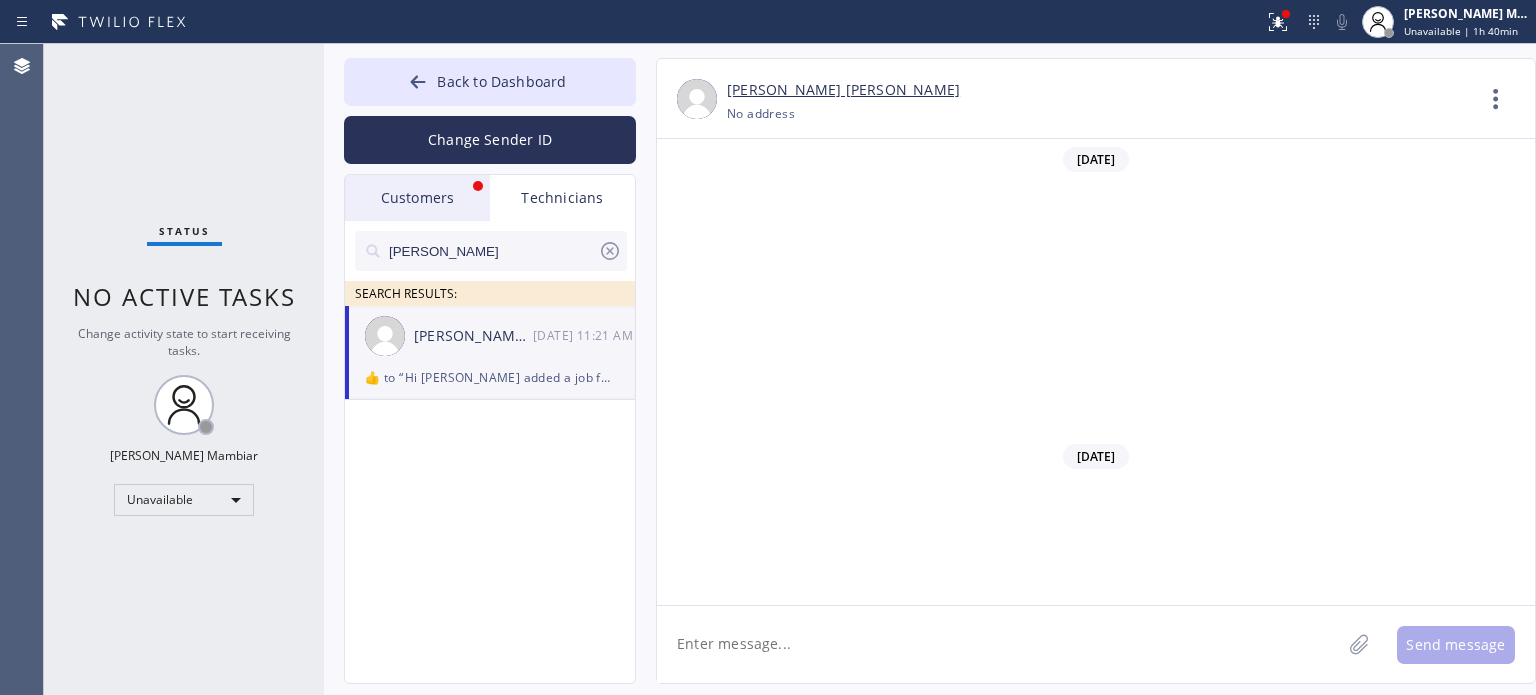 scroll, scrollTop: 2635, scrollLeft: 0, axis: vertical 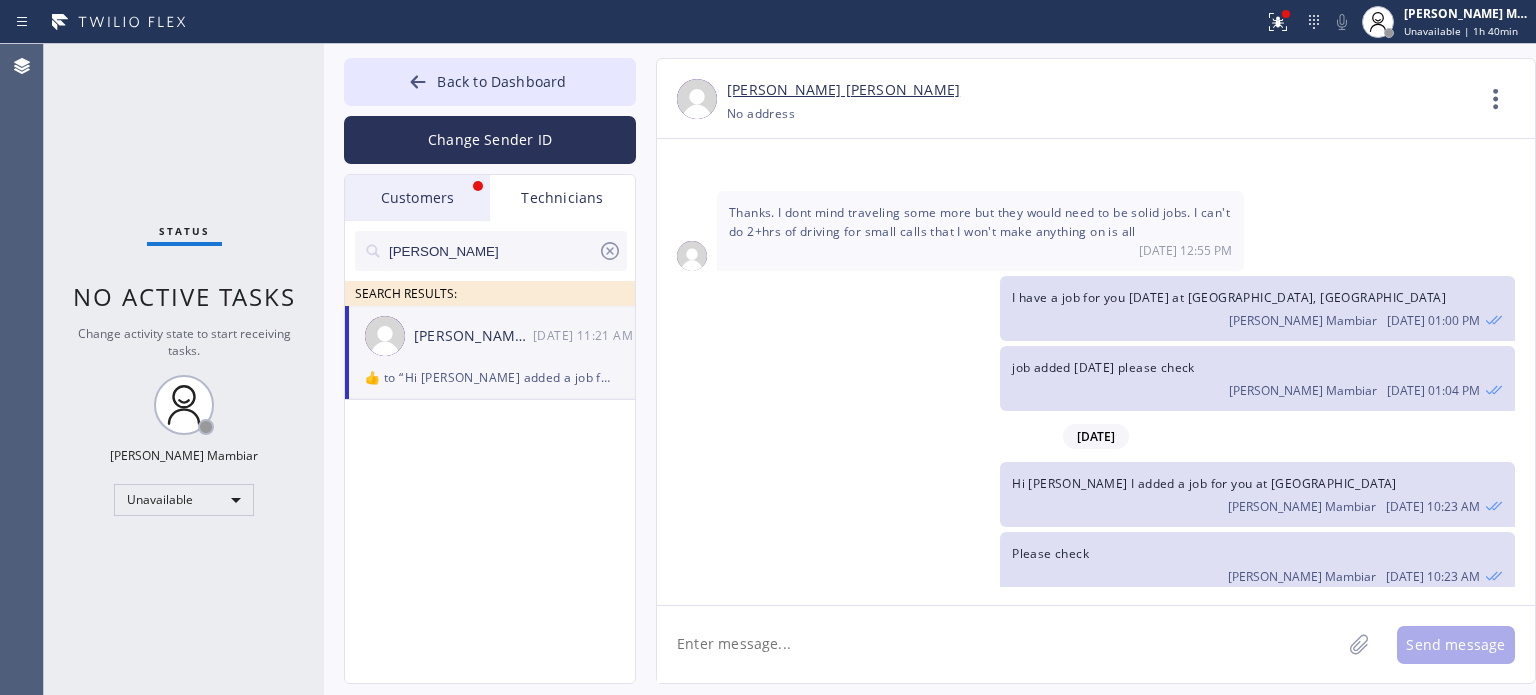 click 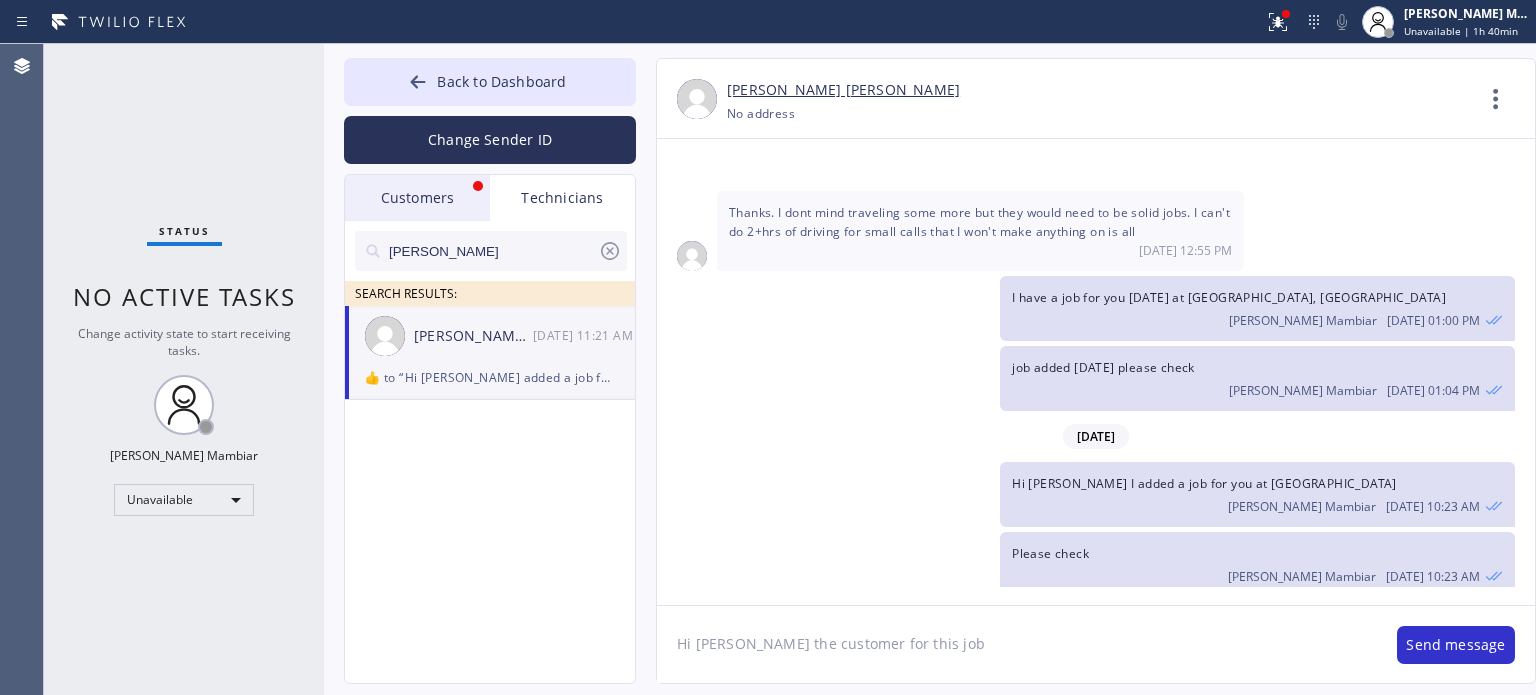 click on "Hi [PERSON_NAME] the customer for this job" 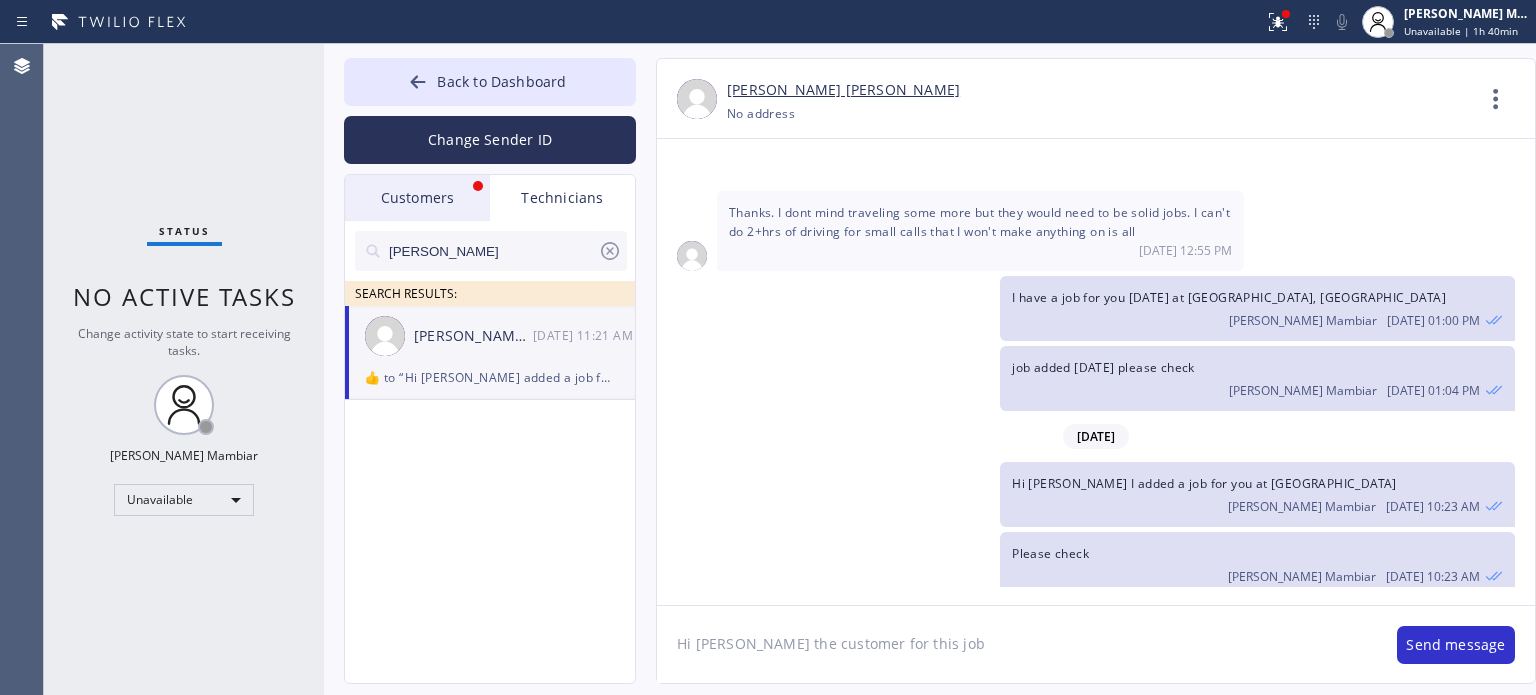 paste on "SVYC2K" 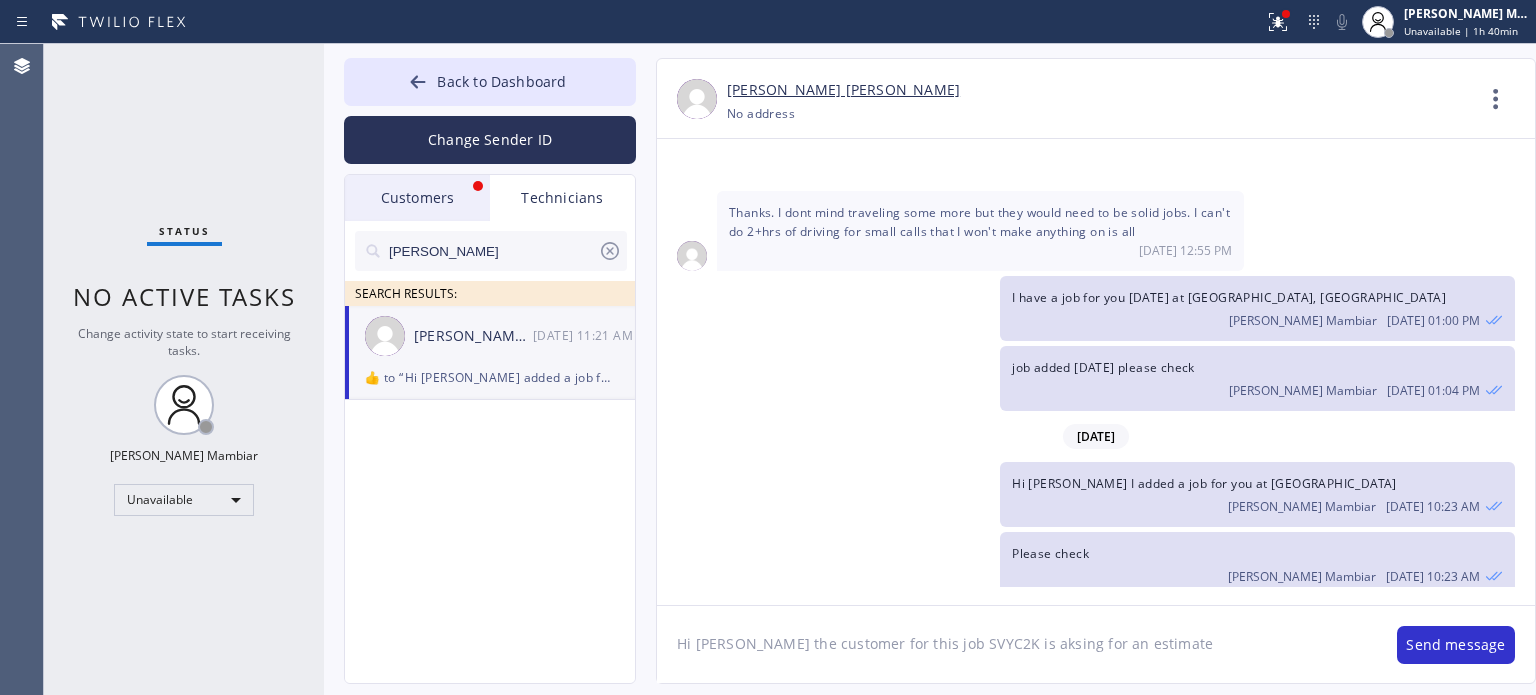 type on "Hi [PERSON_NAME] the customer for this job SVYC2K is aksing for an estimate." 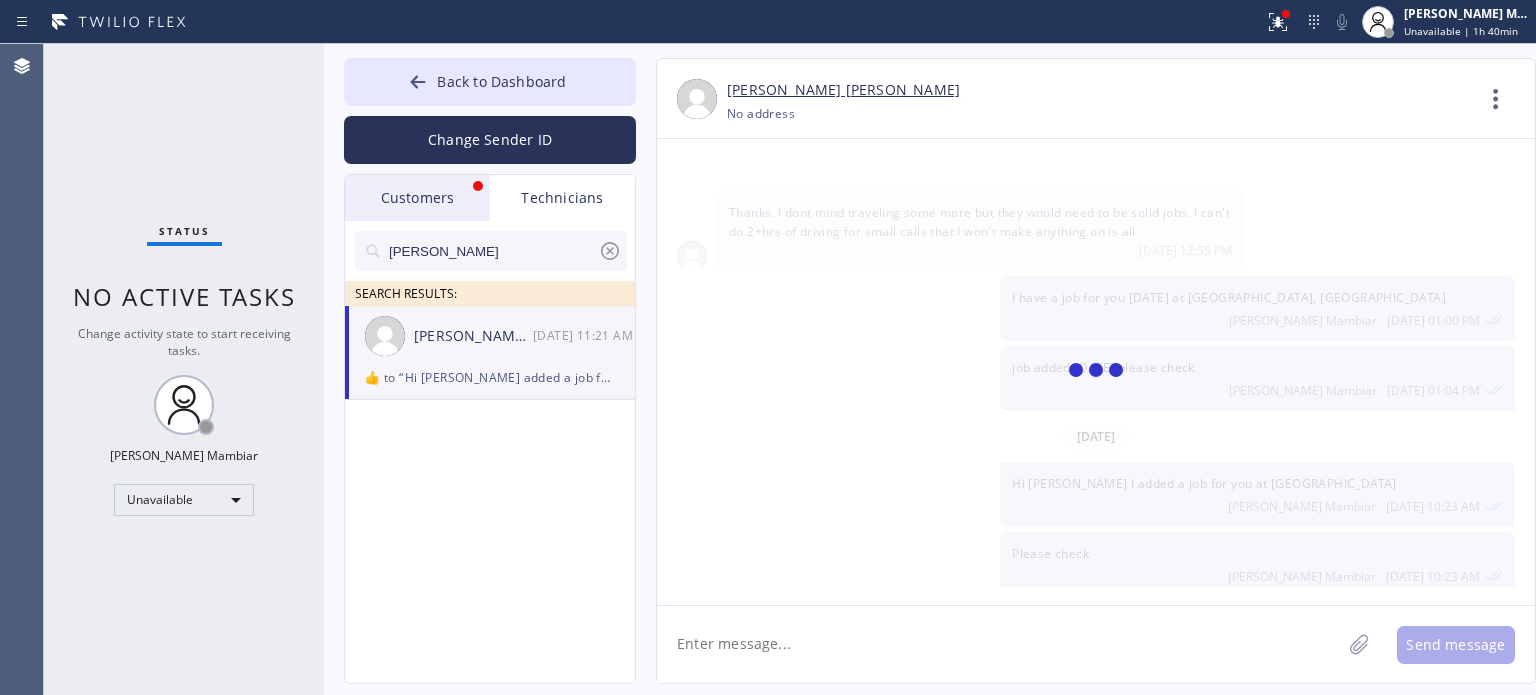 scroll, scrollTop: 2704, scrollLeft: 0, axis: vertical 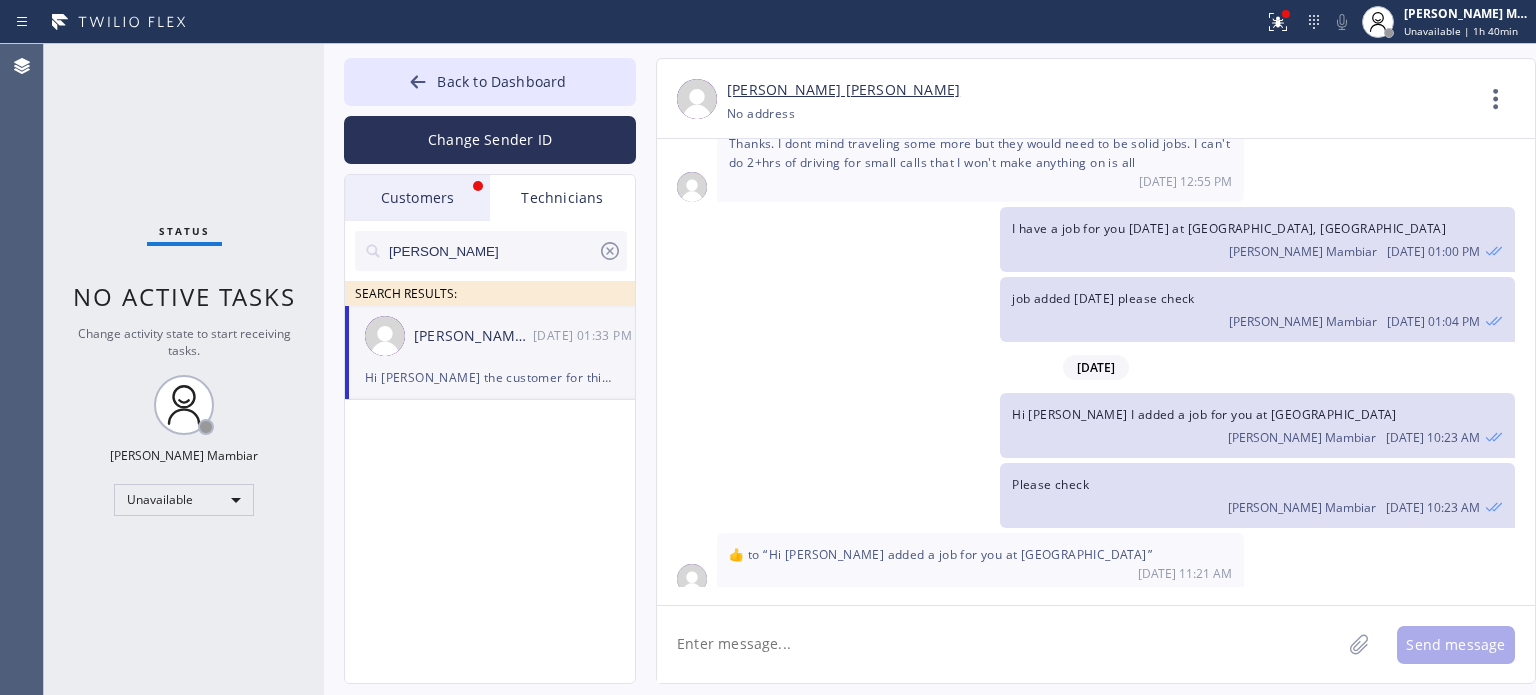 click 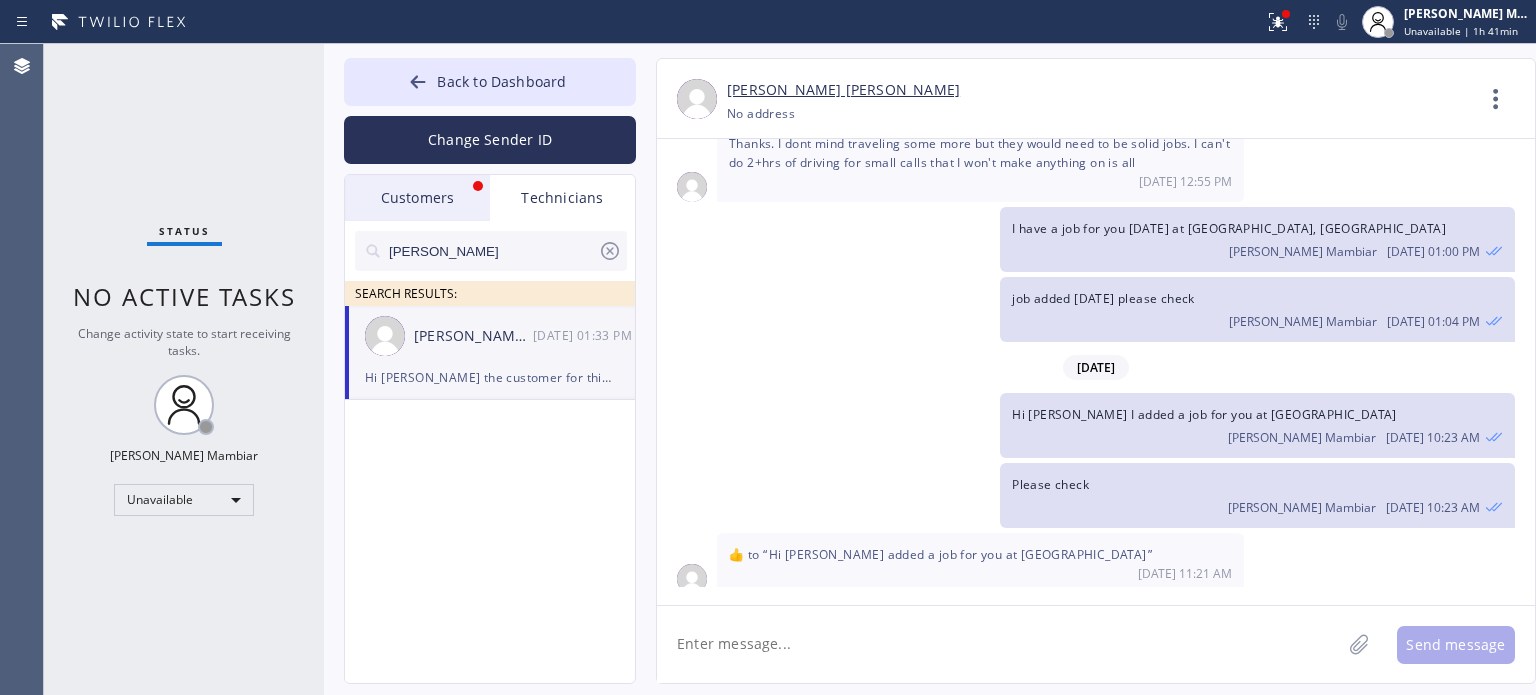 click 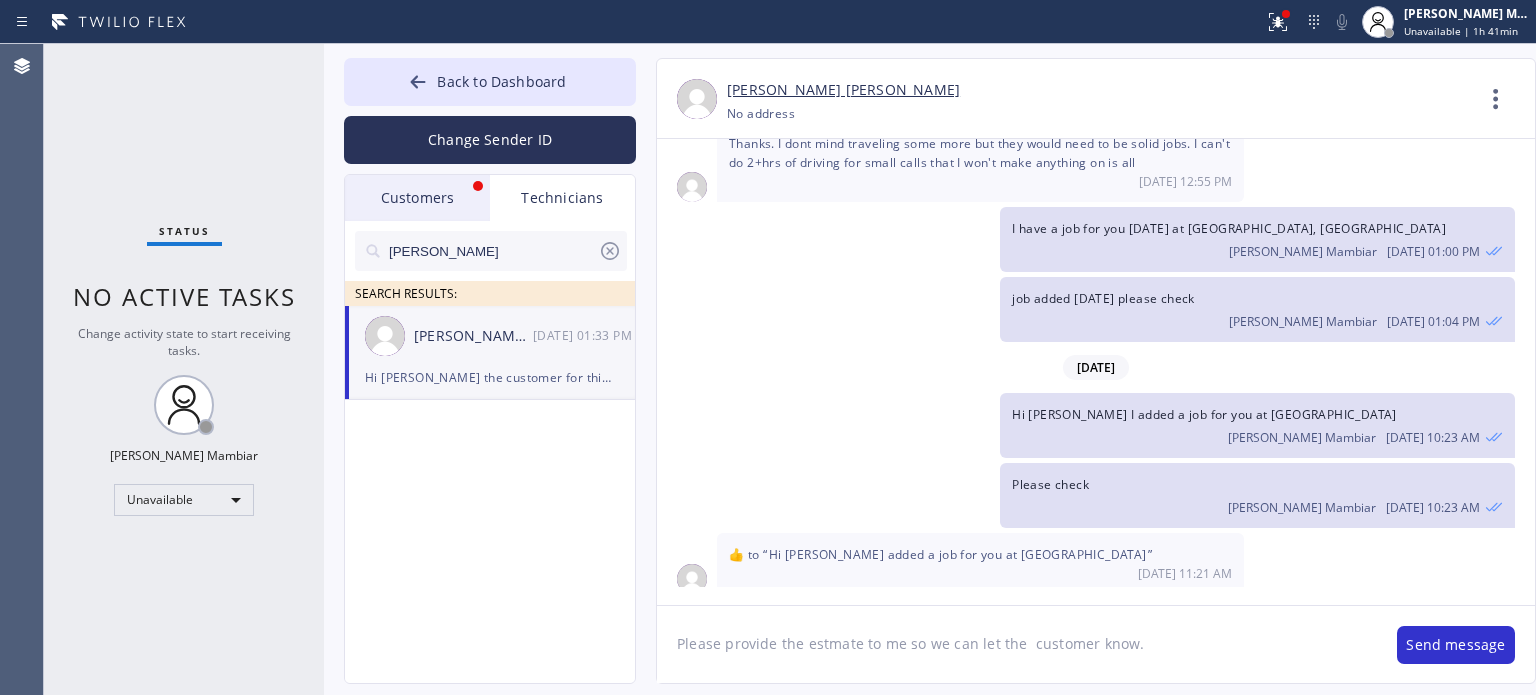 click on "Please provide the estmate to me so we can let the  customer know." 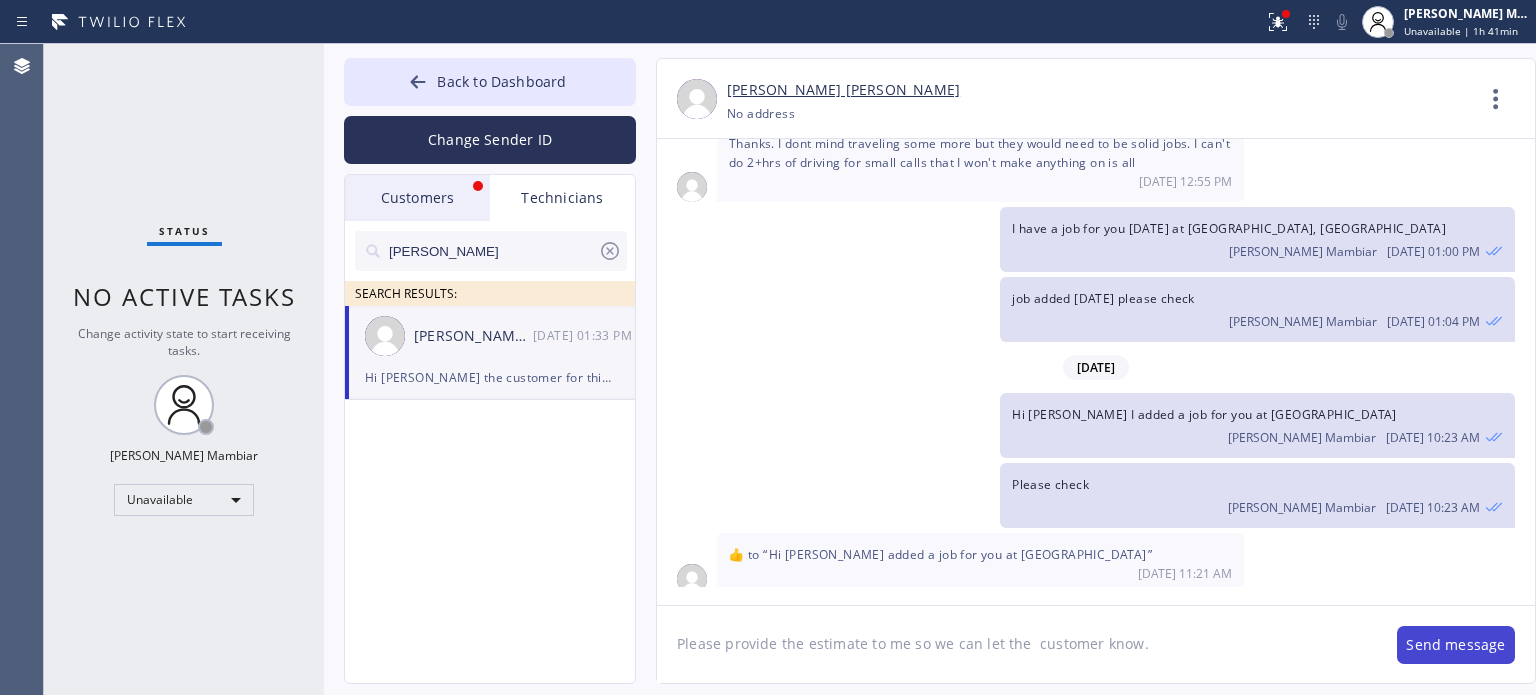type on "Please provide the estimate to me so we can let the  customer know." 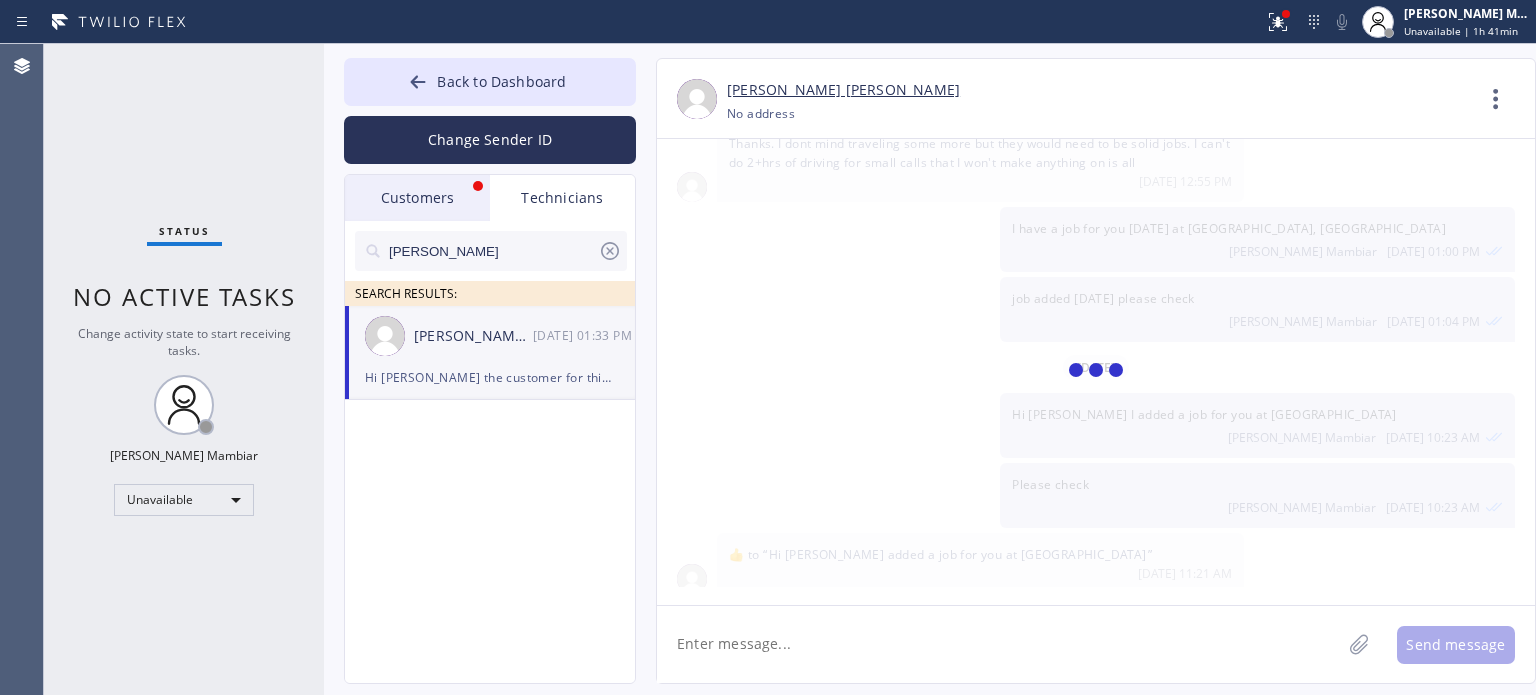 scroll, scrollTop: 2773, scrollLeft: 0, axis: vertical 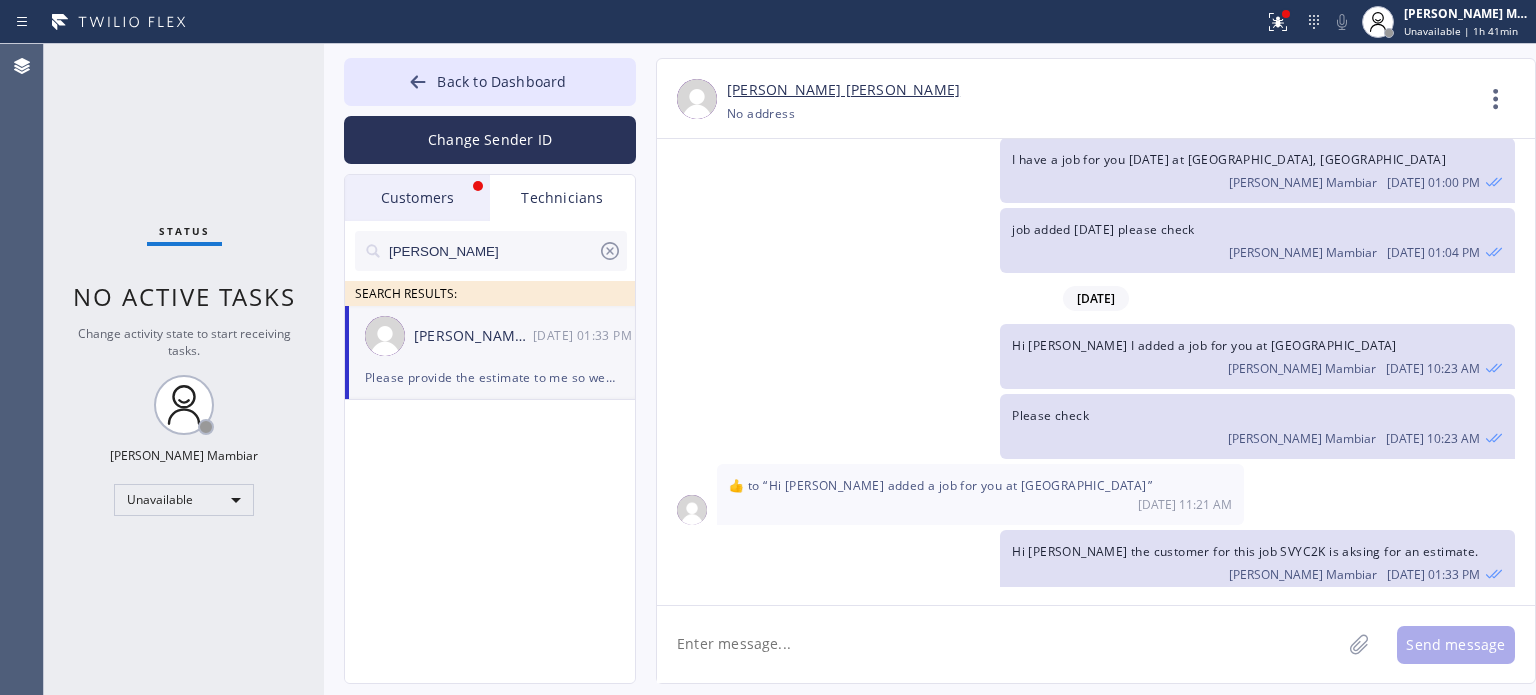click 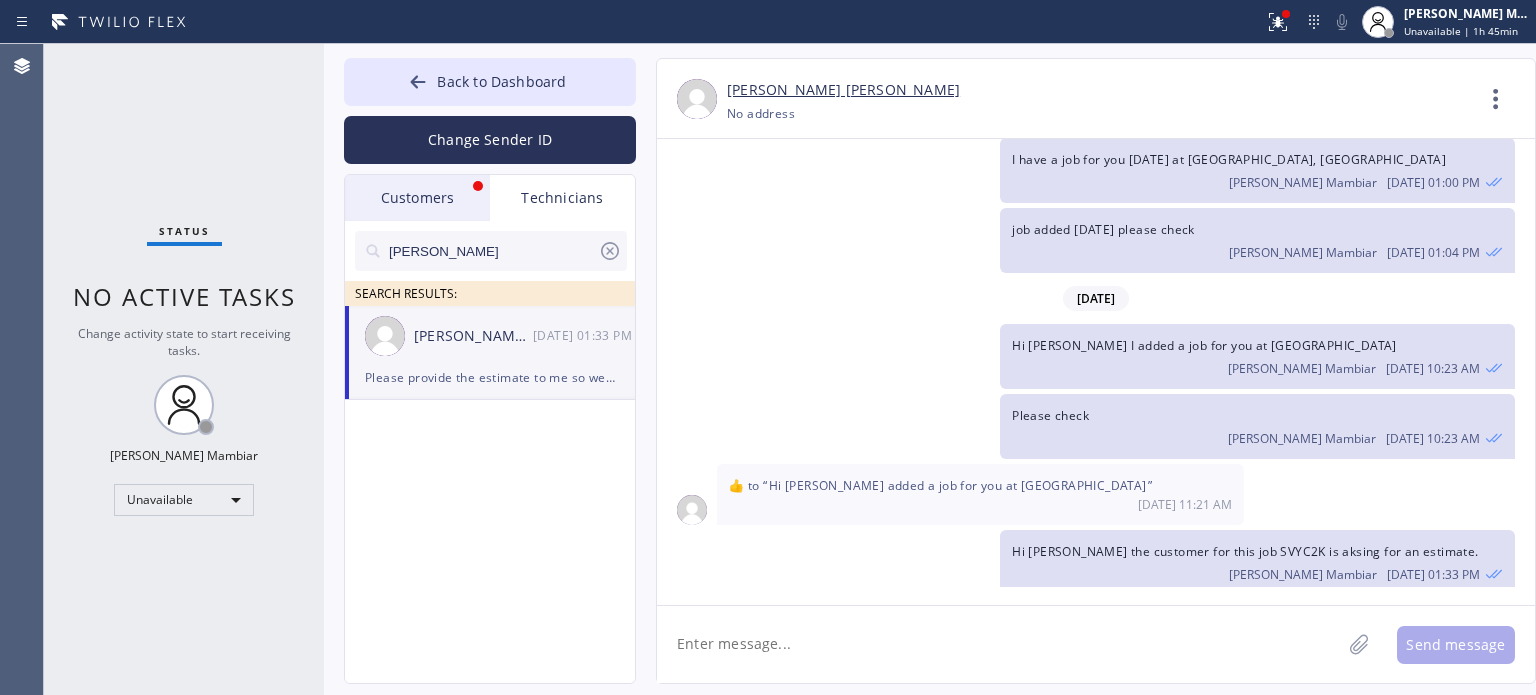 click on "Status   No active tasks     Change activity state to start receiving tasks.   [PERSON_NAME] Mambiar Unavailable" at bounding box center [184, 369] 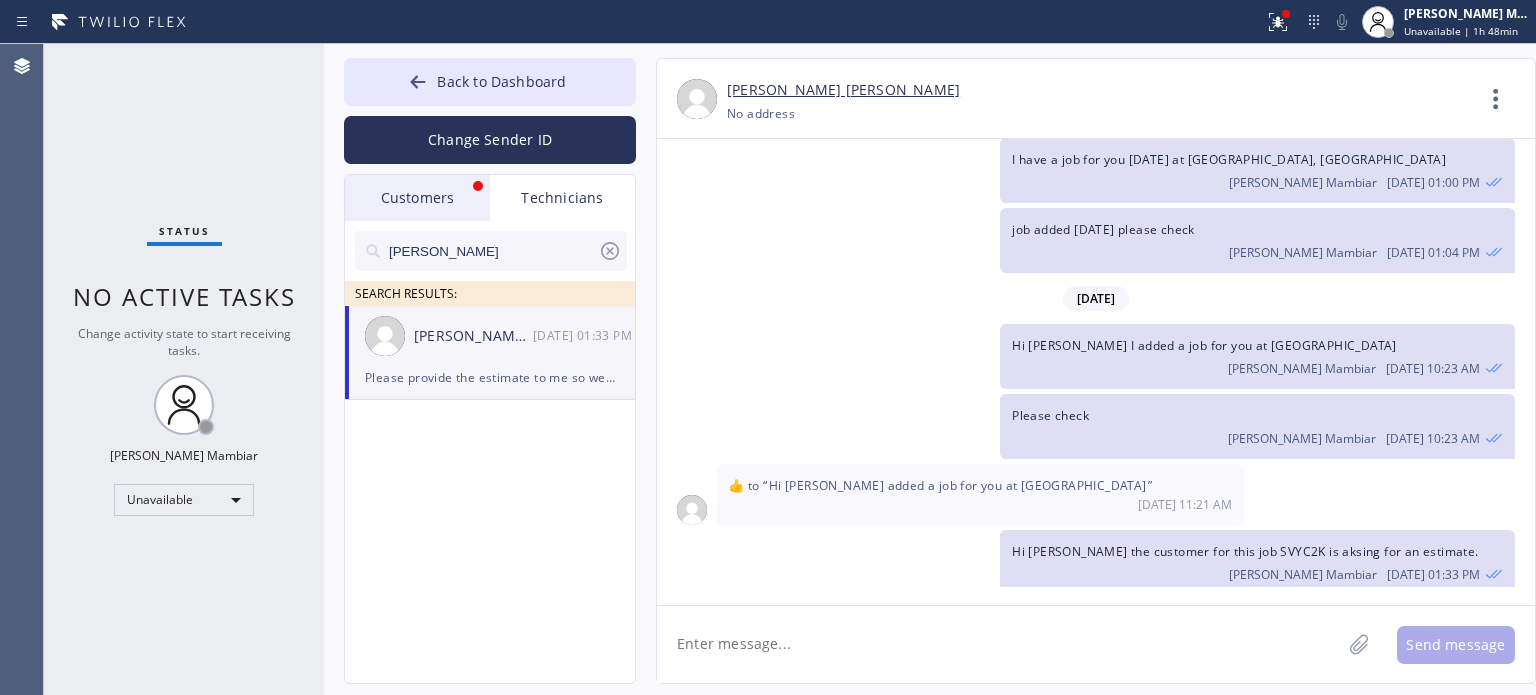 click on "Customers" at bounding box center (417, 198) 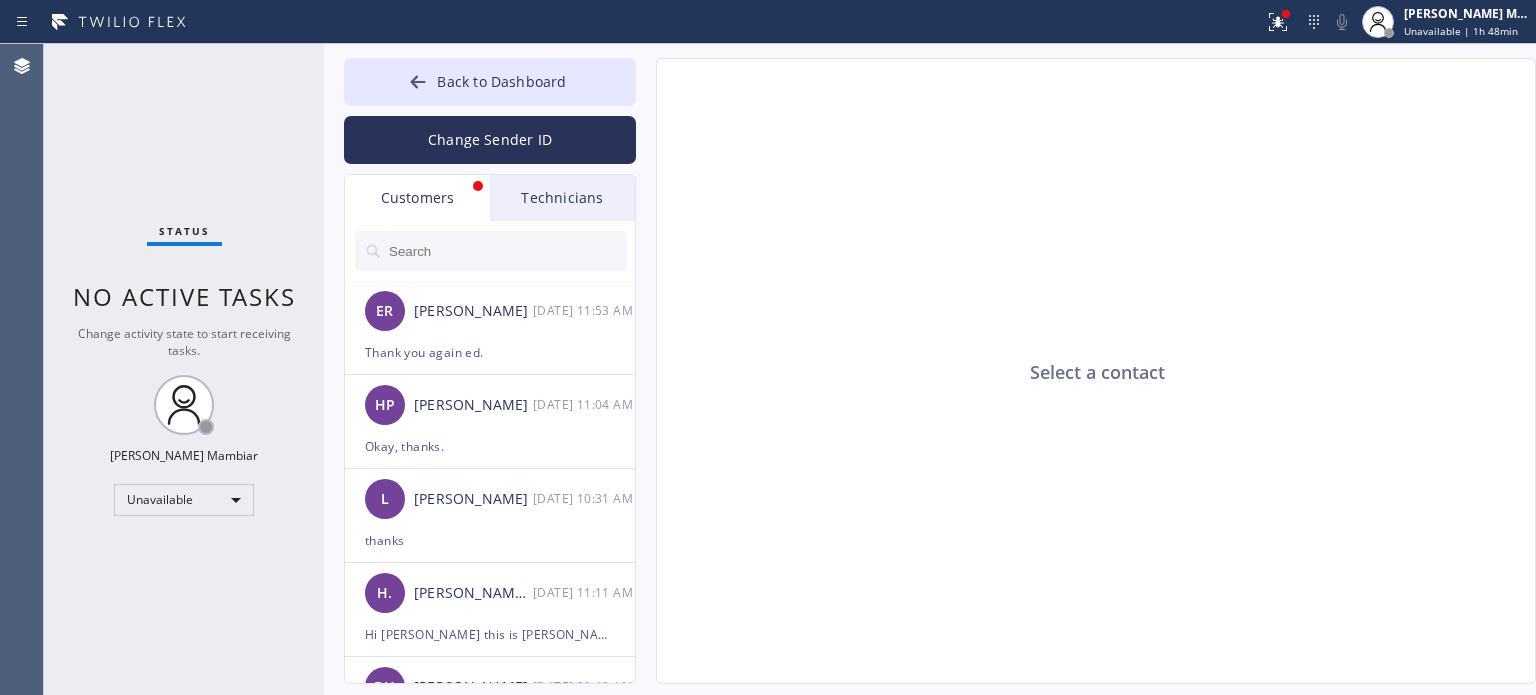click on "Technicians" at bounding box center [562, 198] 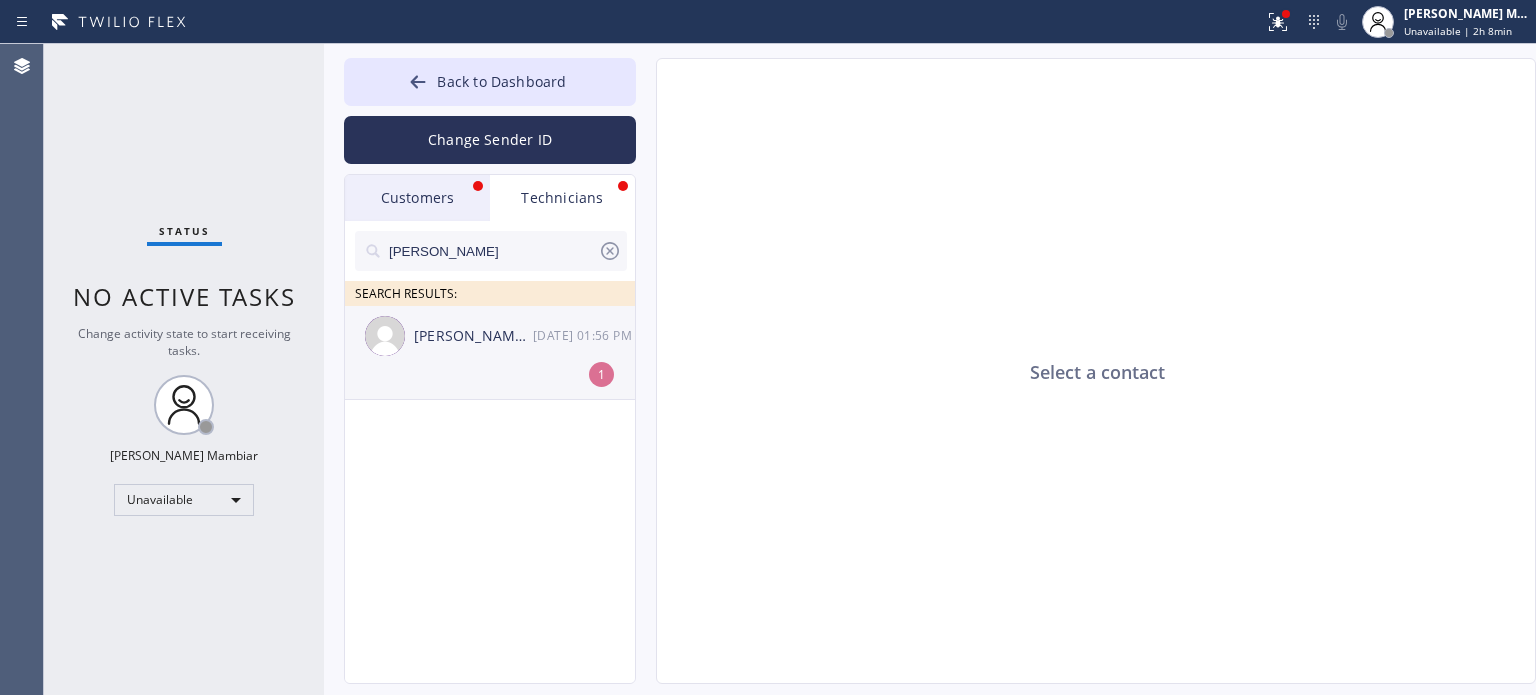 click on "[PERSON_NAME] [PERSON_NAME] [DATE] 01:56 PM" at bounding box center [491, 336] 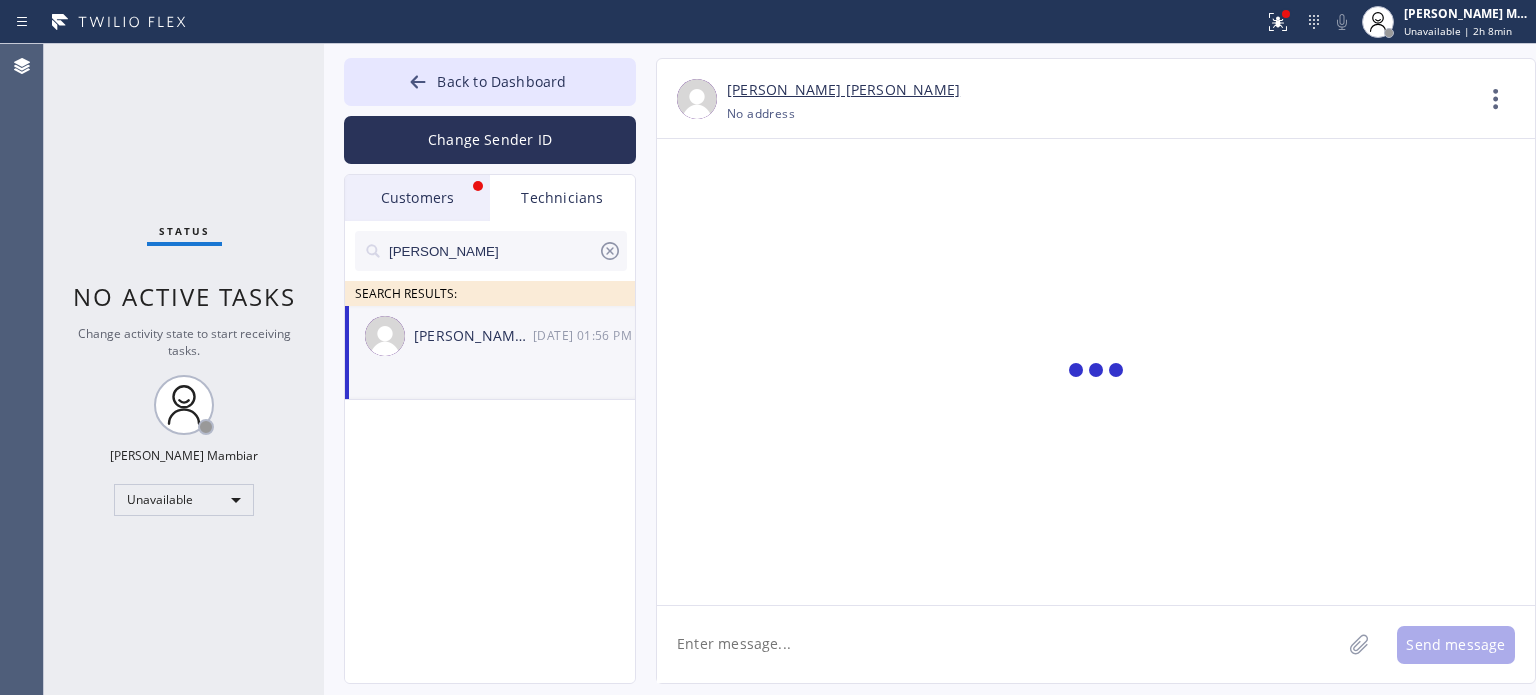 scroll, scrollTop: 2939, scrollLeft: 0, axis: vertical 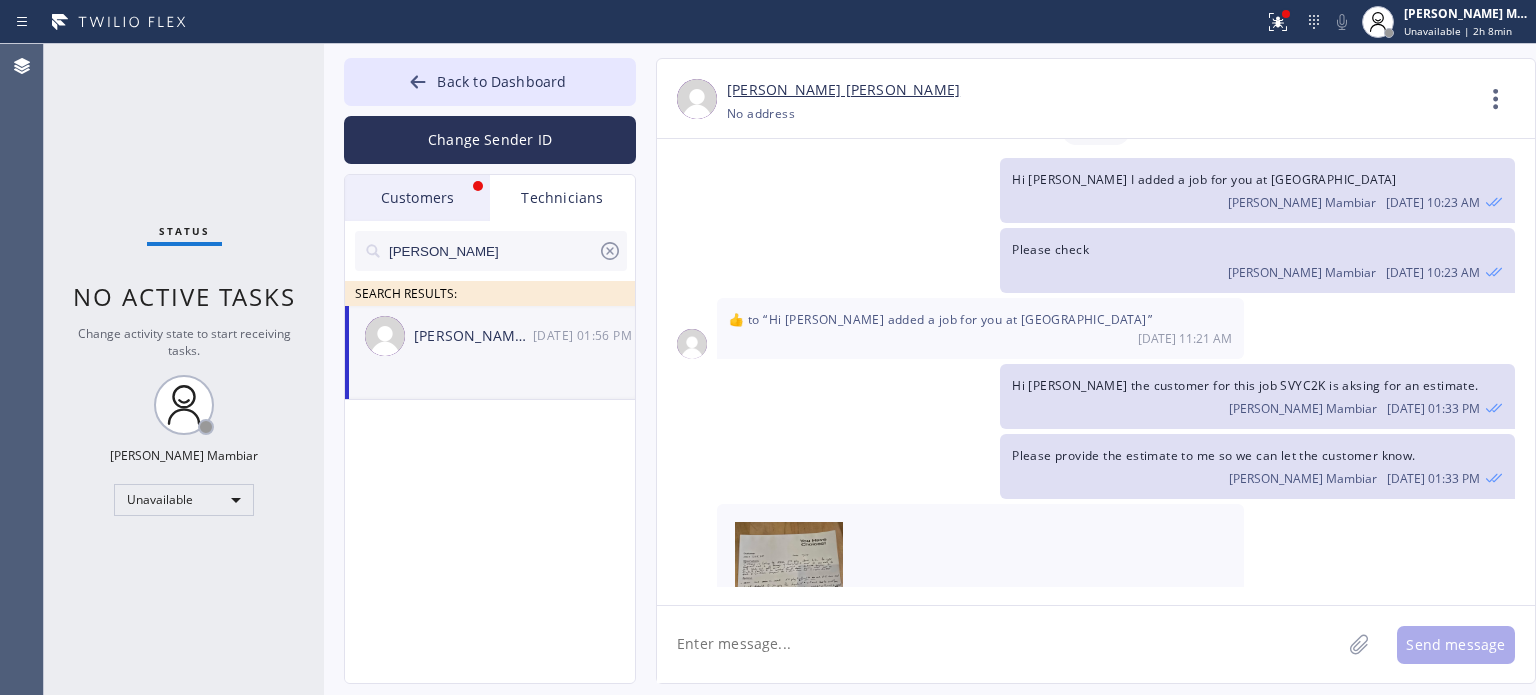 click 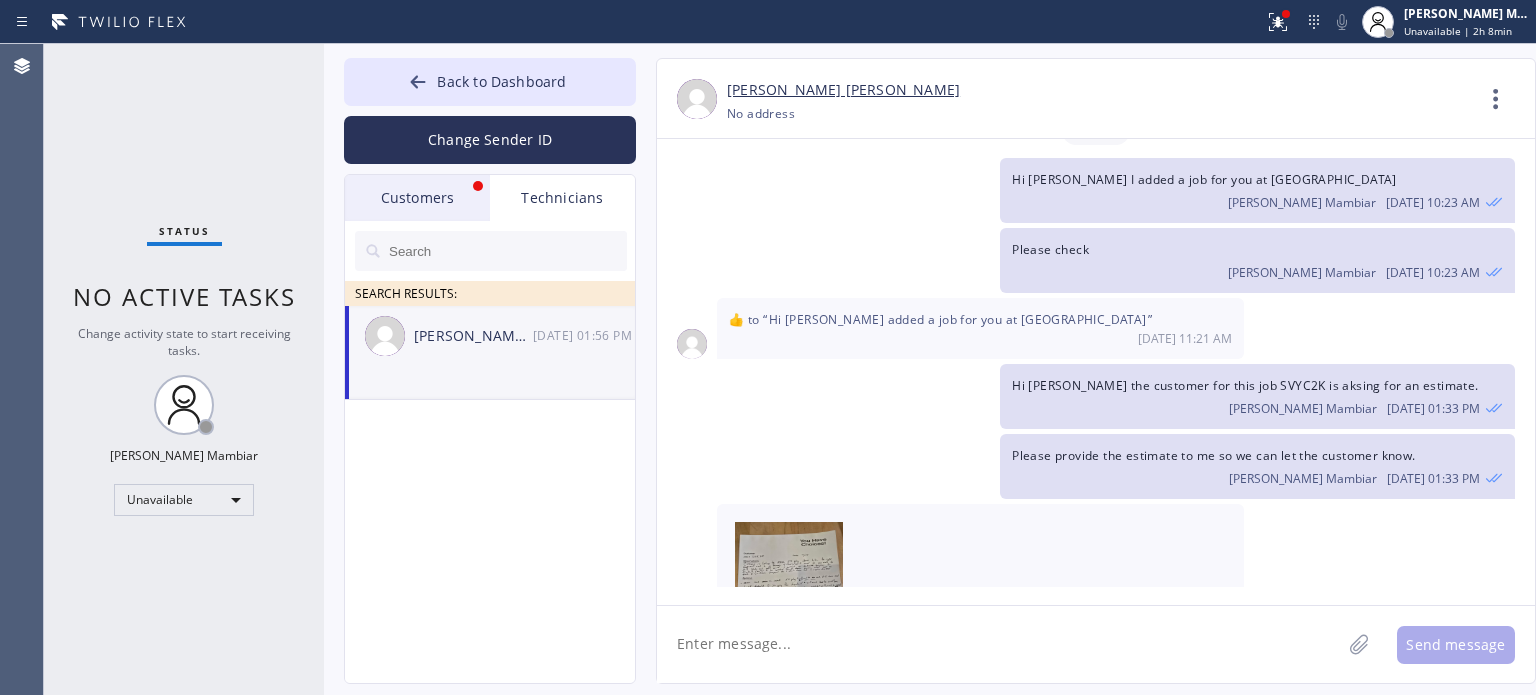 click on "Customers" at bounding box center (417, 198) 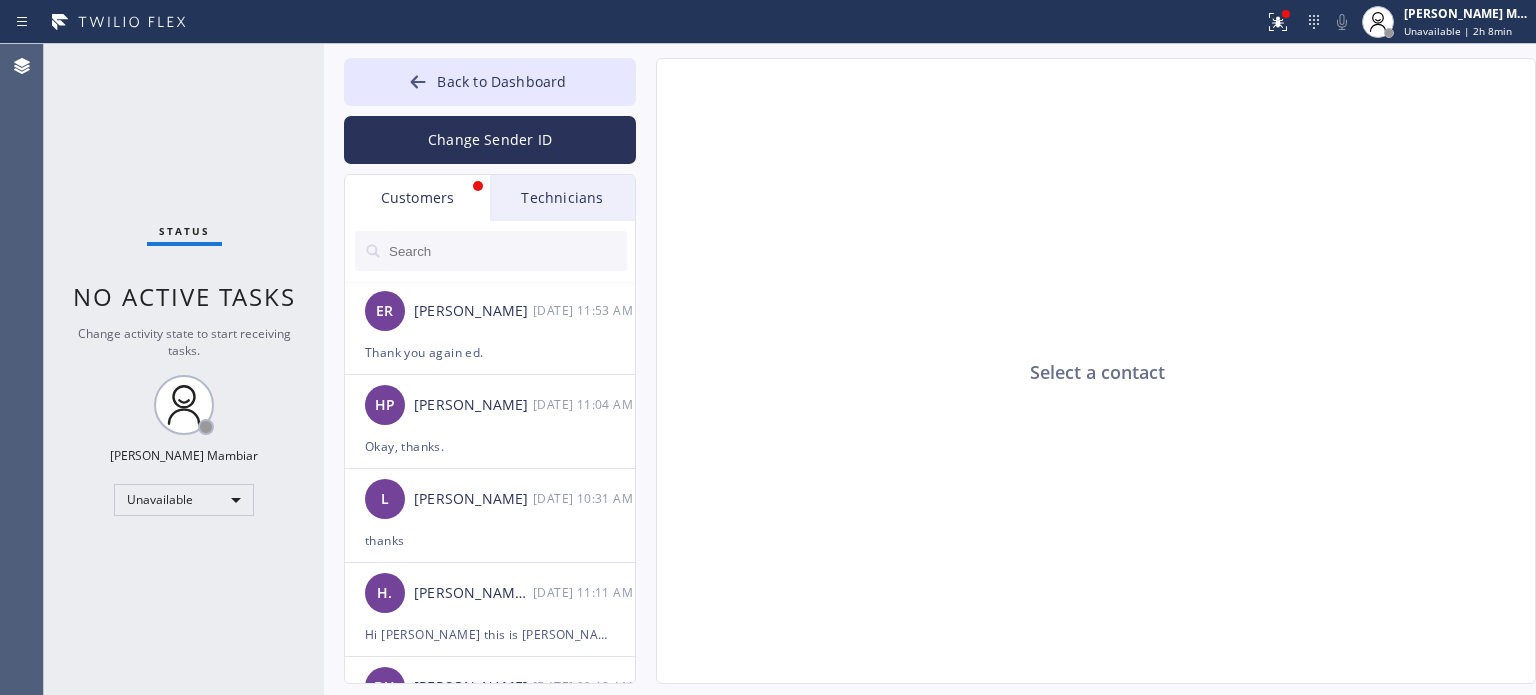 click at bounding box center [507, 251] 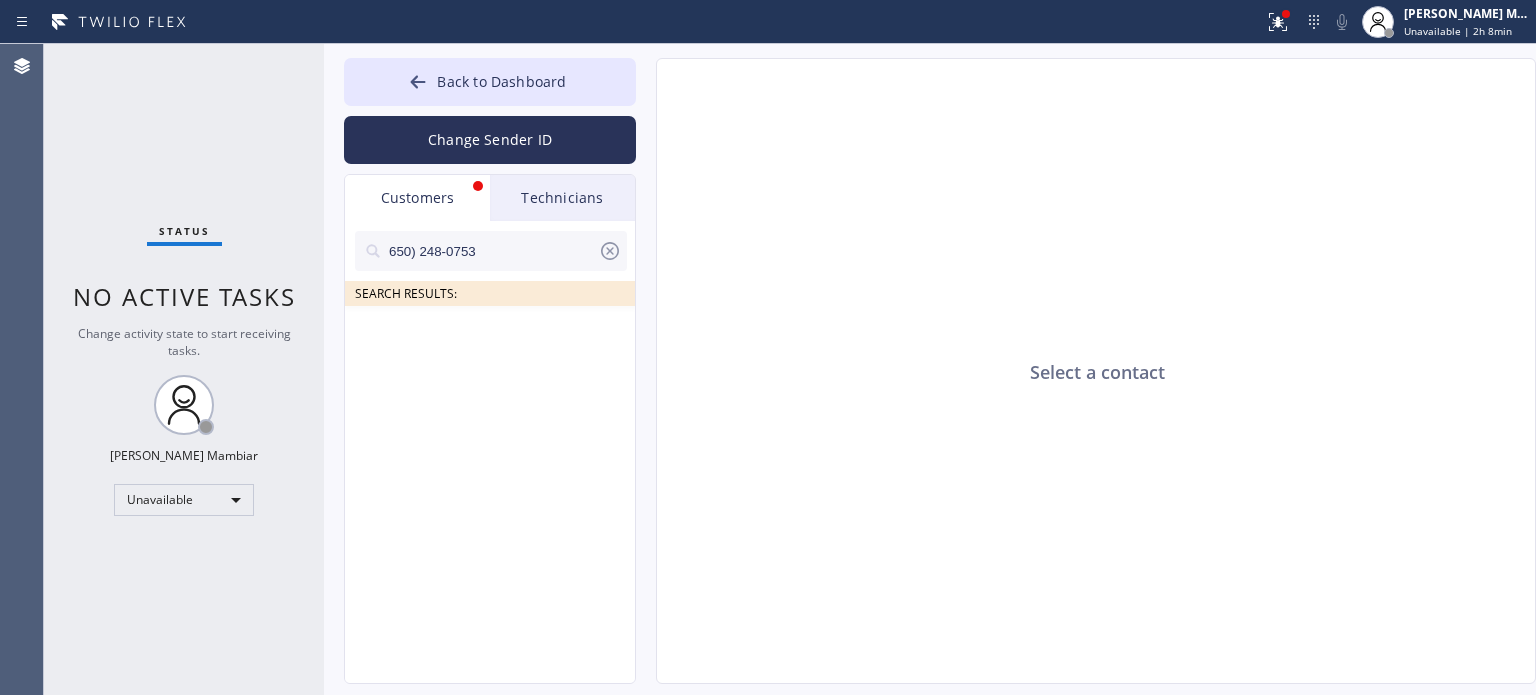 scroll, scrollTop: 0, scrollLeft: 0, axis: both 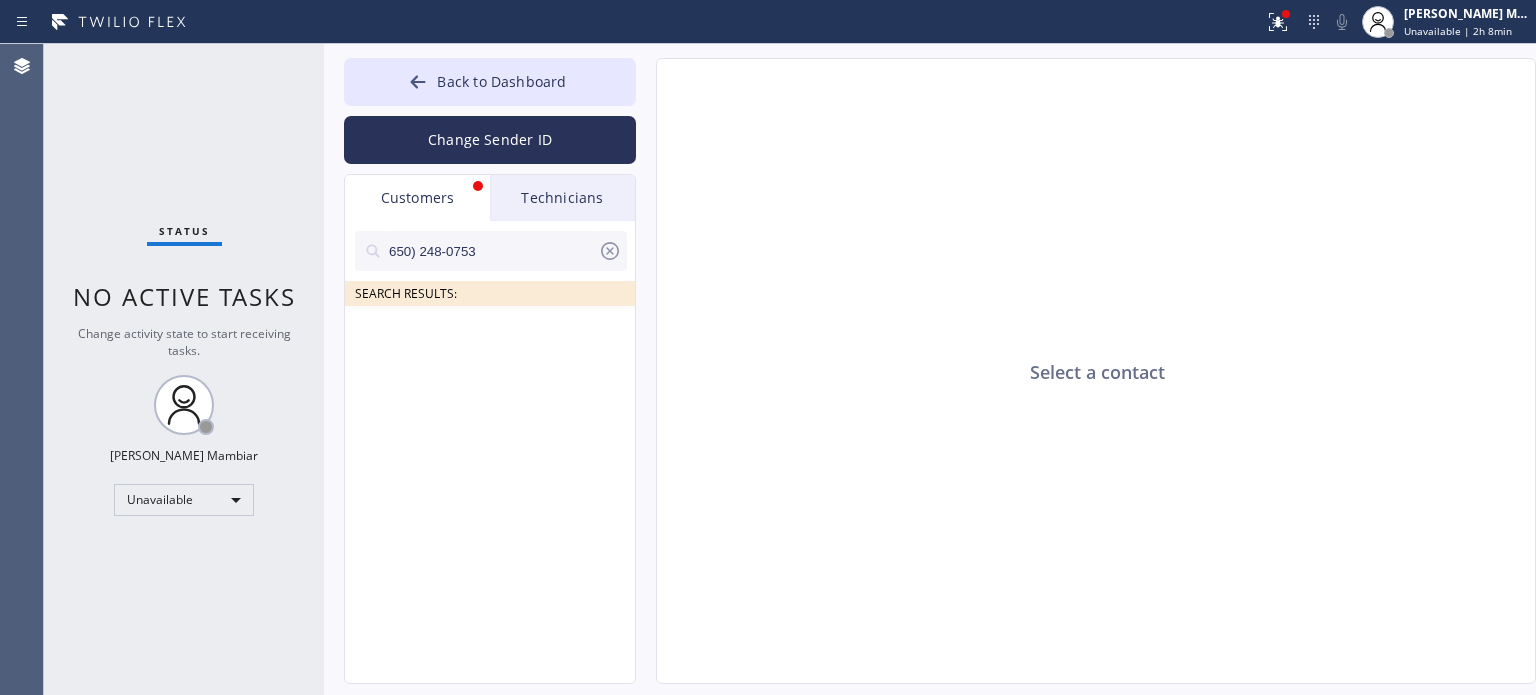 click on "650) 248-0753" at bounding box center [492, 251] 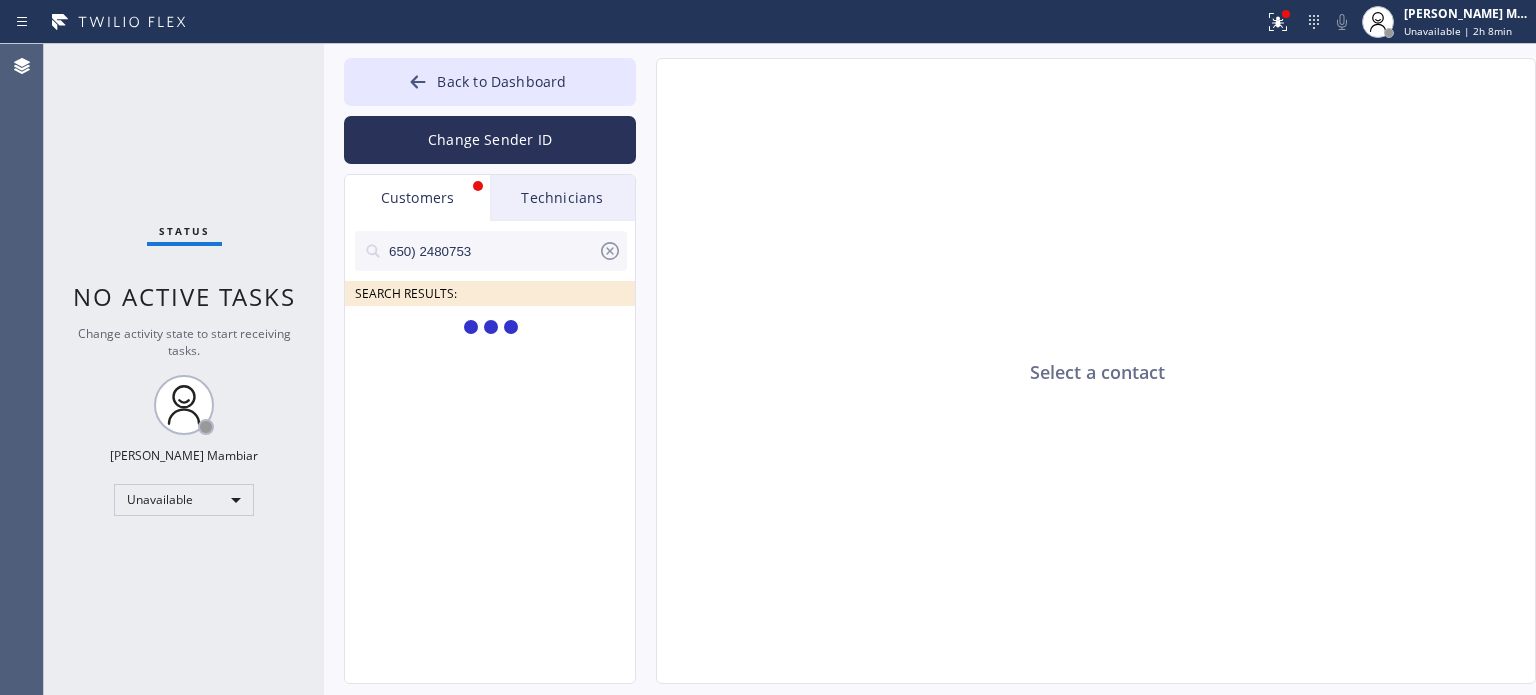 type on "650)2480753" 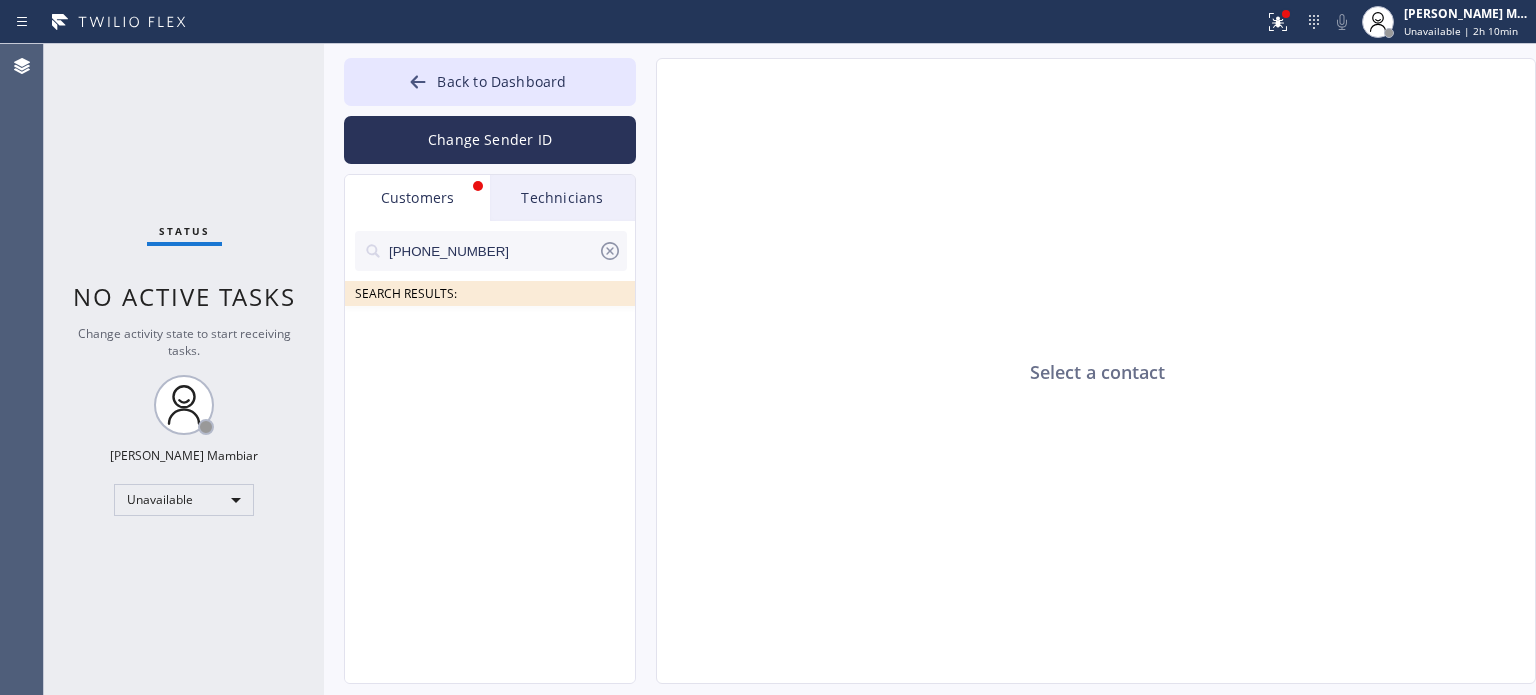 click on "[PHONE_NUMBER]" at bounding box center (492, 251) 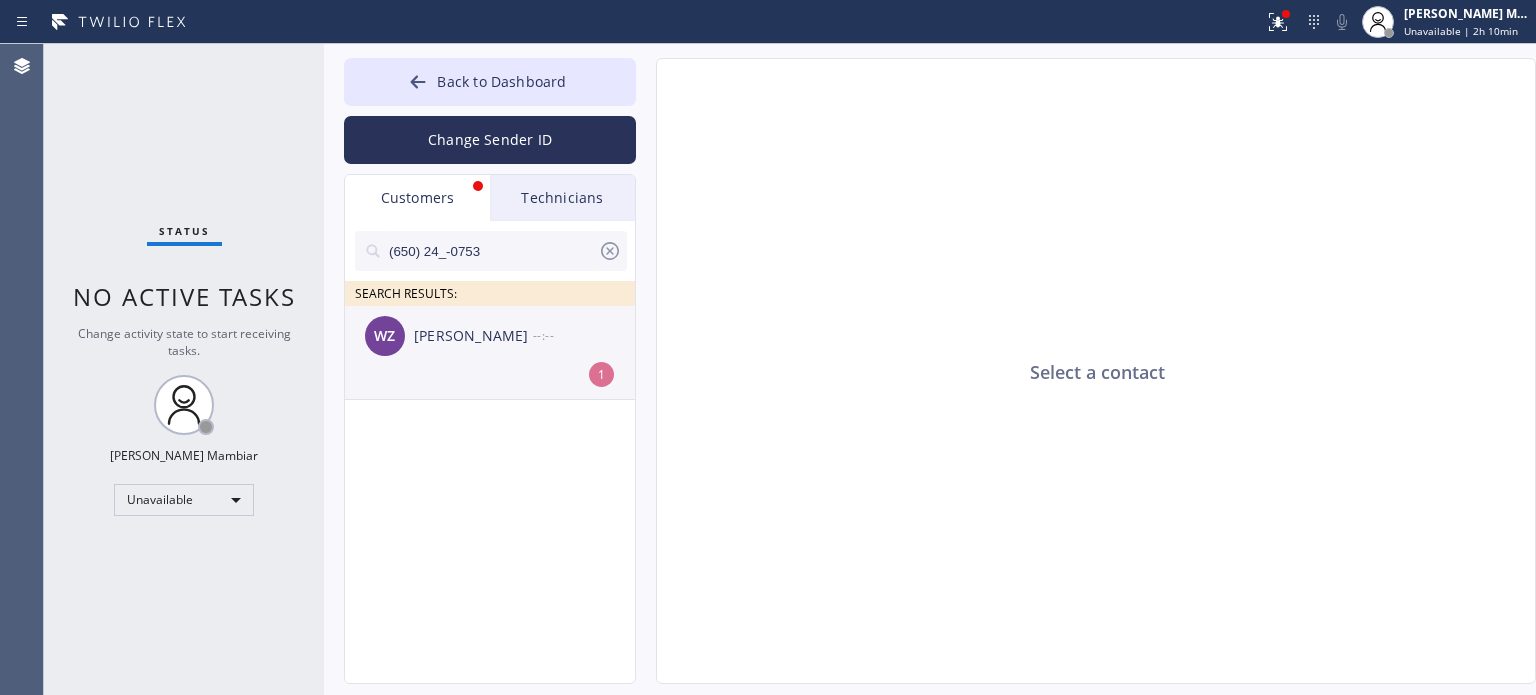 click on "[PERSON_NAME]" at bounding box center (473, 336) 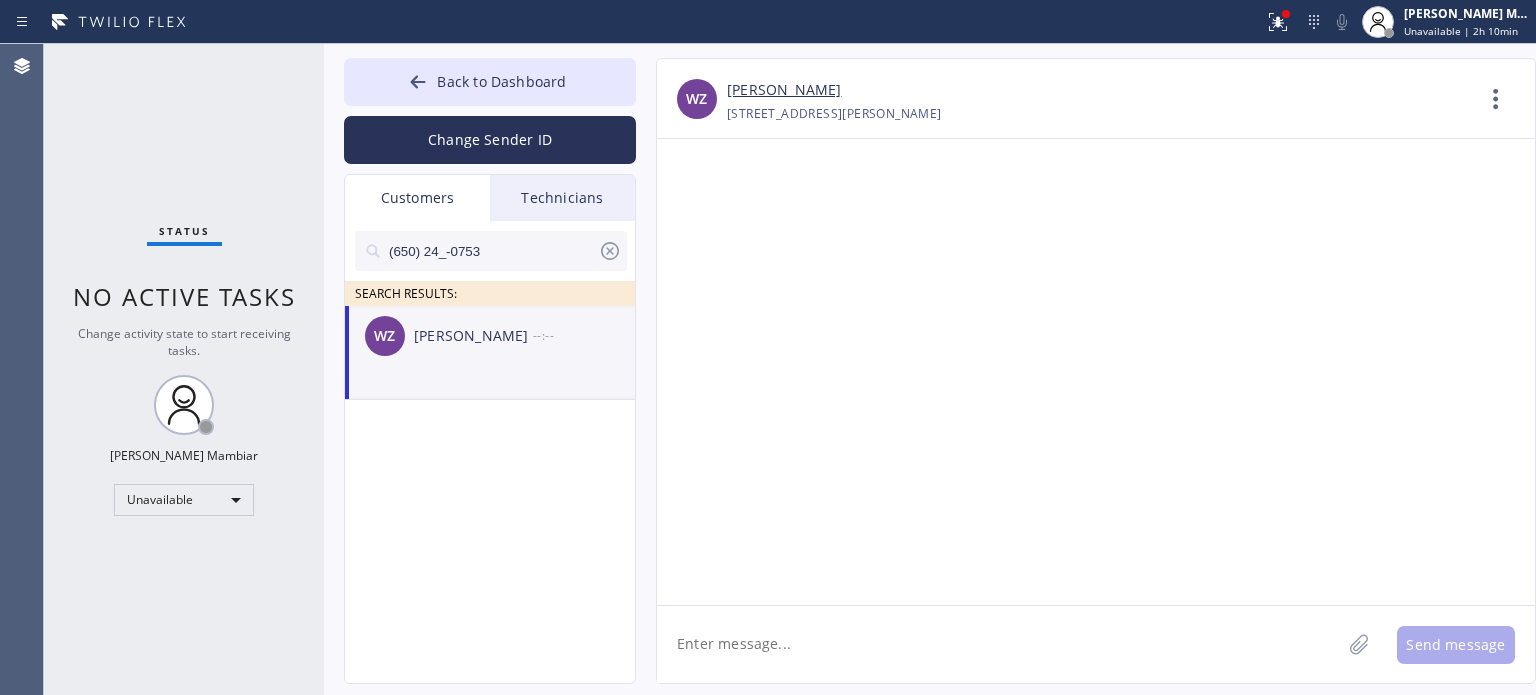 click 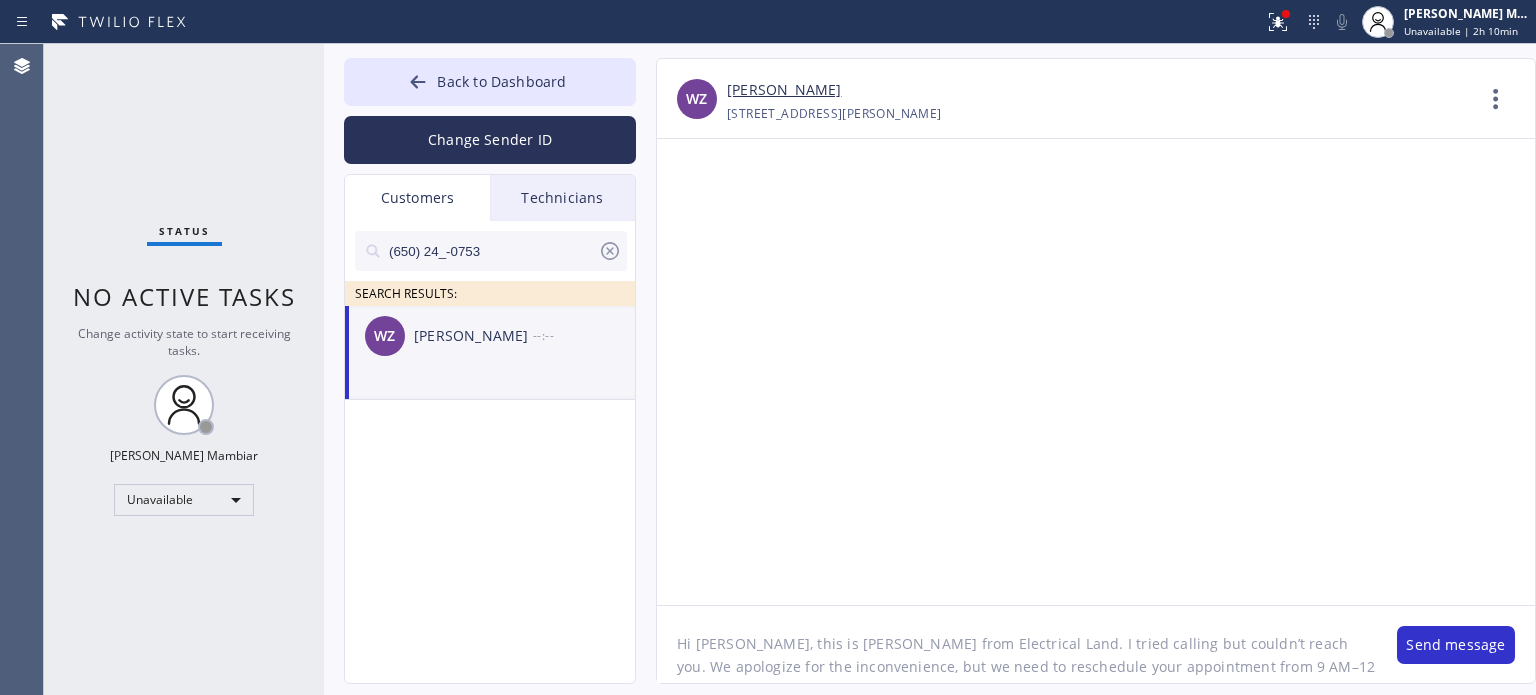 scroll, scrollTop: 16, scrollLeft: 0, axis: vertical 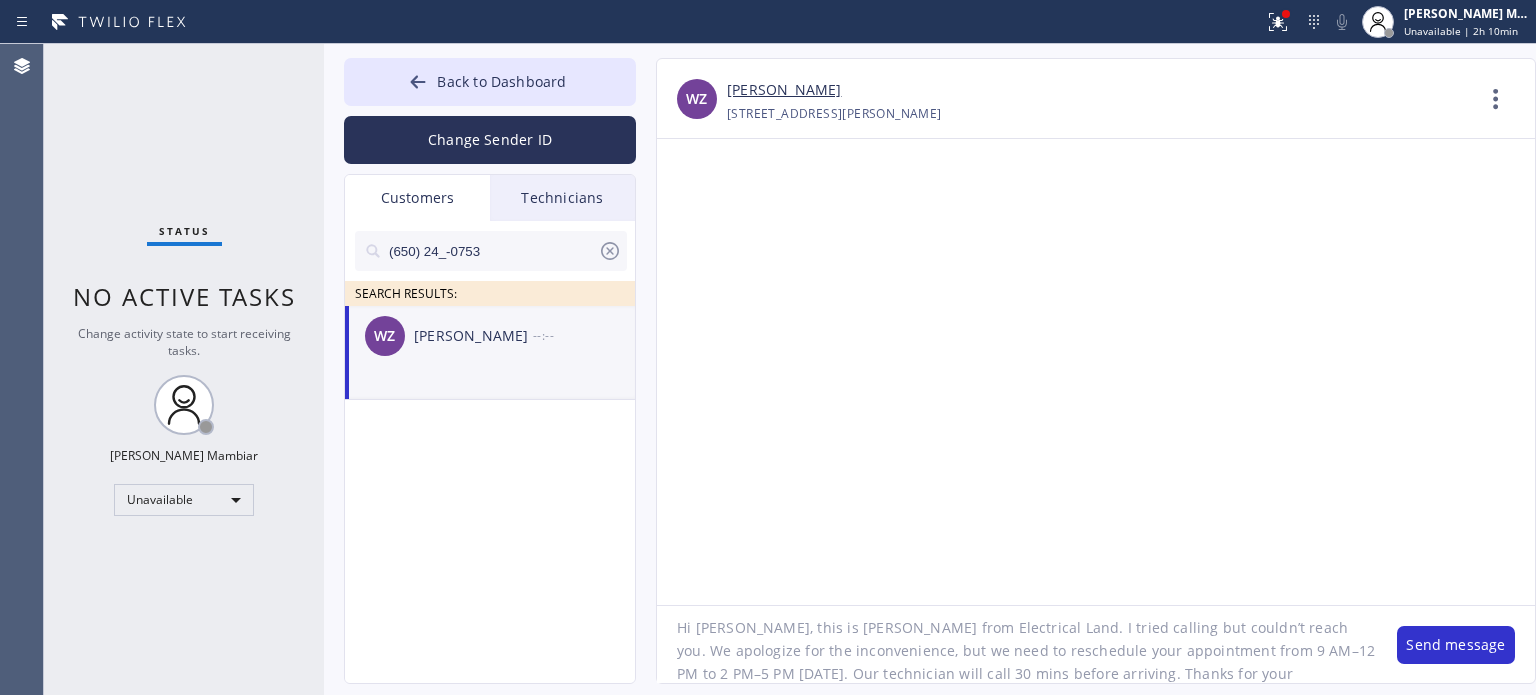 click on "Hi [PERSON_NAME], this is [PERSON_NAME] from Electrical Land. I tried calling but couldn’t reach you. We apologize for the inconvenience, but we need to reschedule your appointment from 9 AM–12 PM to 2 PM–5 PM [DATE]. Our technician will call 30 mins before arriving. Thanks for your understanding." 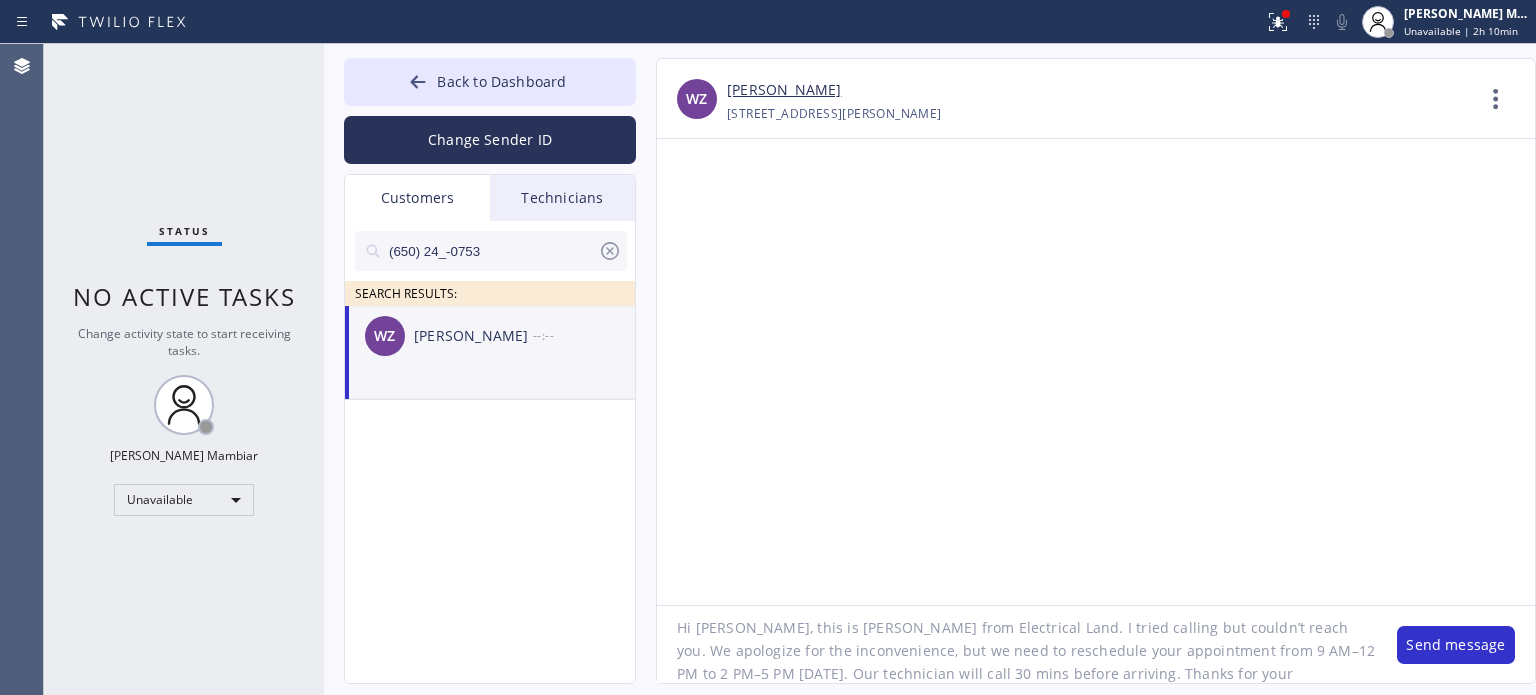 drag, startPoint x: 979, startPoint y: 627, endPoint x: 881, endPoint y: 627, distance: 98 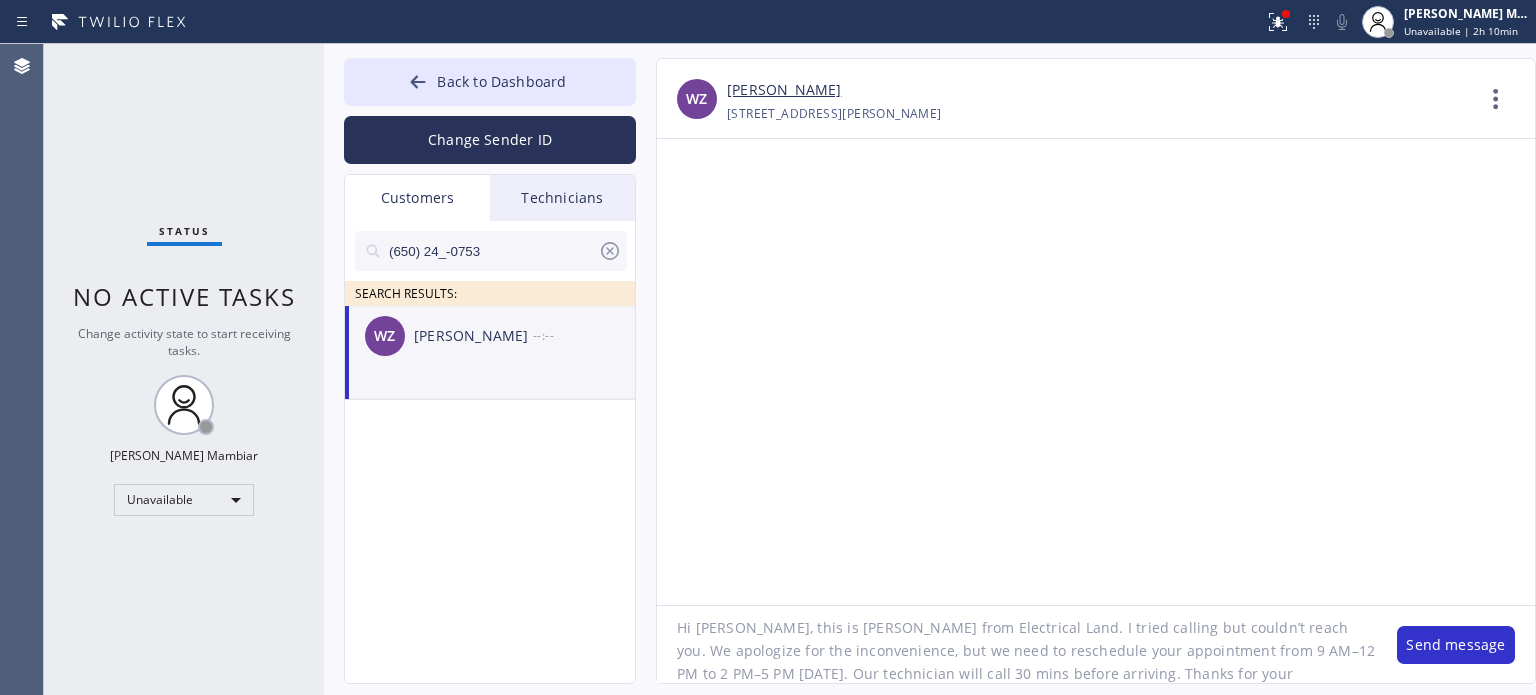 click on "Hi [PERSON_NAME], this is [PERSON_NAME] from Electrical Land. I tried calling but couldn’t reach you. We apologize for the inconvenience, but we need to reschedule your appointment from 9 AM–12 PM to 2 PM–5 PM [DATE]. Our technician will call 30 mins before arriving. Thanks for your understanding." 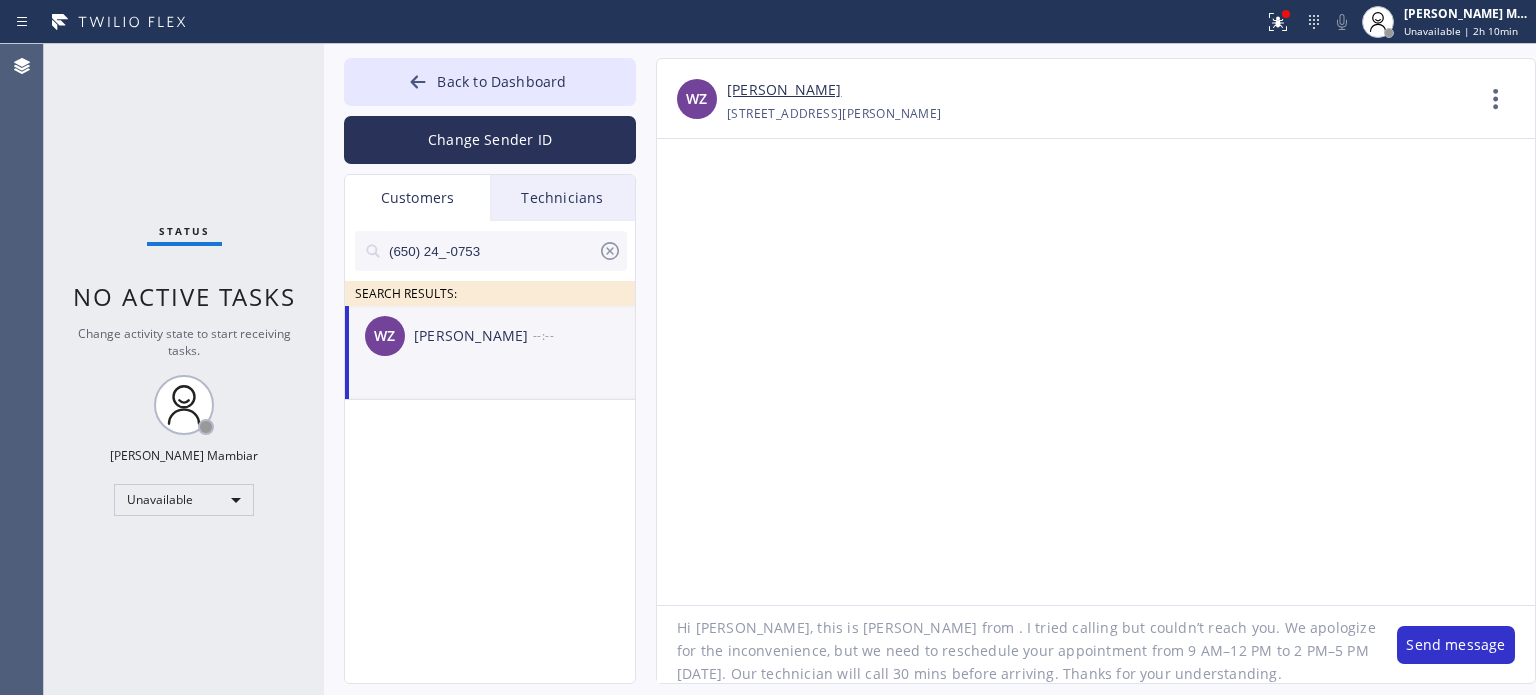 paste on "[MEDICAL_DATA] Electrical" 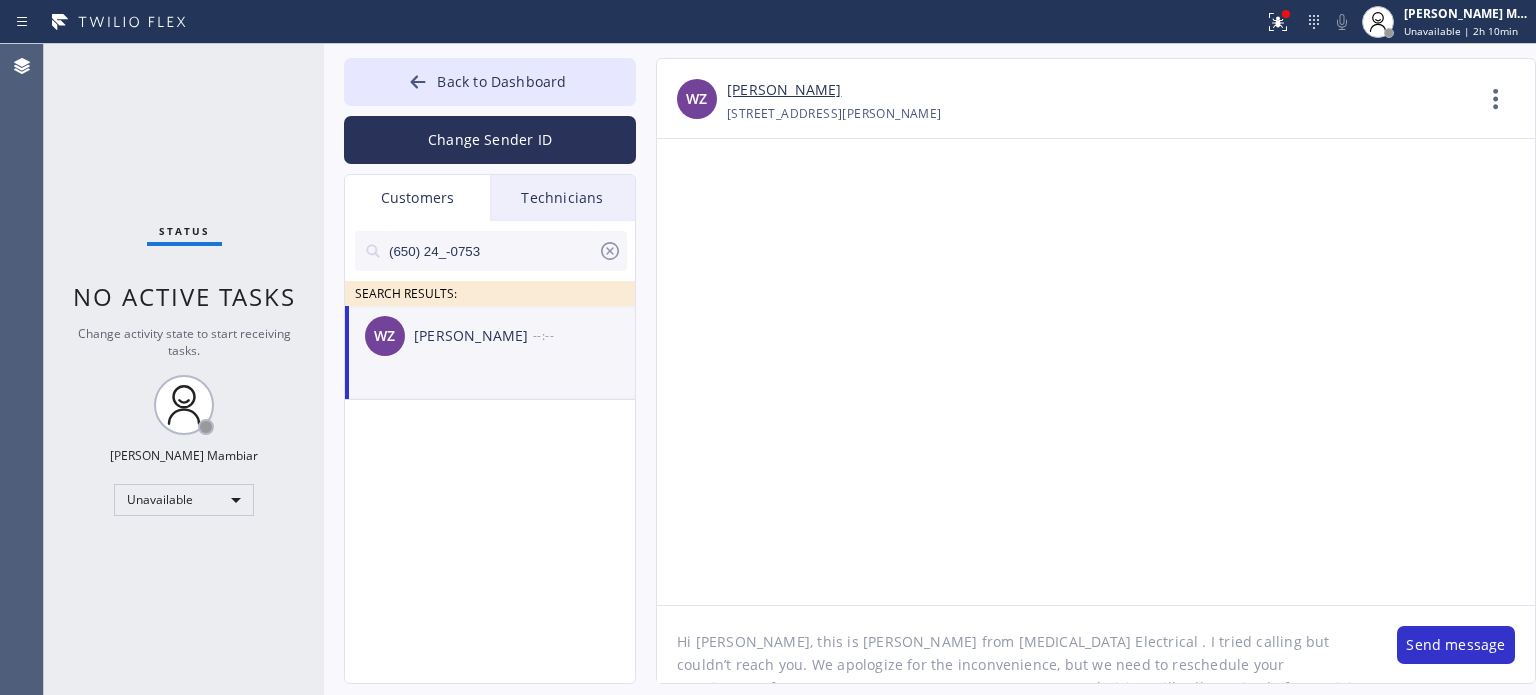 scroll, scrollTop: 0, scrollLeft: 0, axis: both 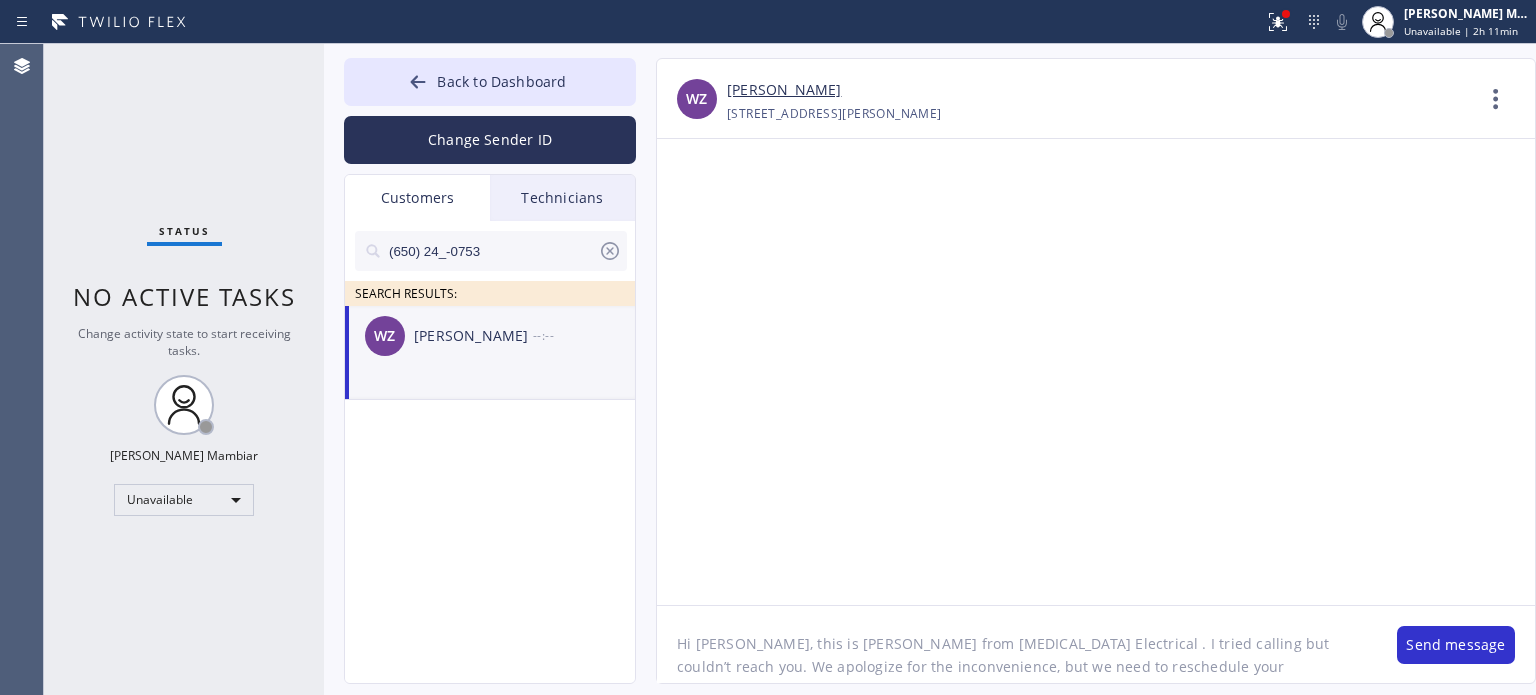 drag, startPoint x: 1044, startPoint y: 624, endPoint x: 1284, endPoint y: 640, distance: 240.53275 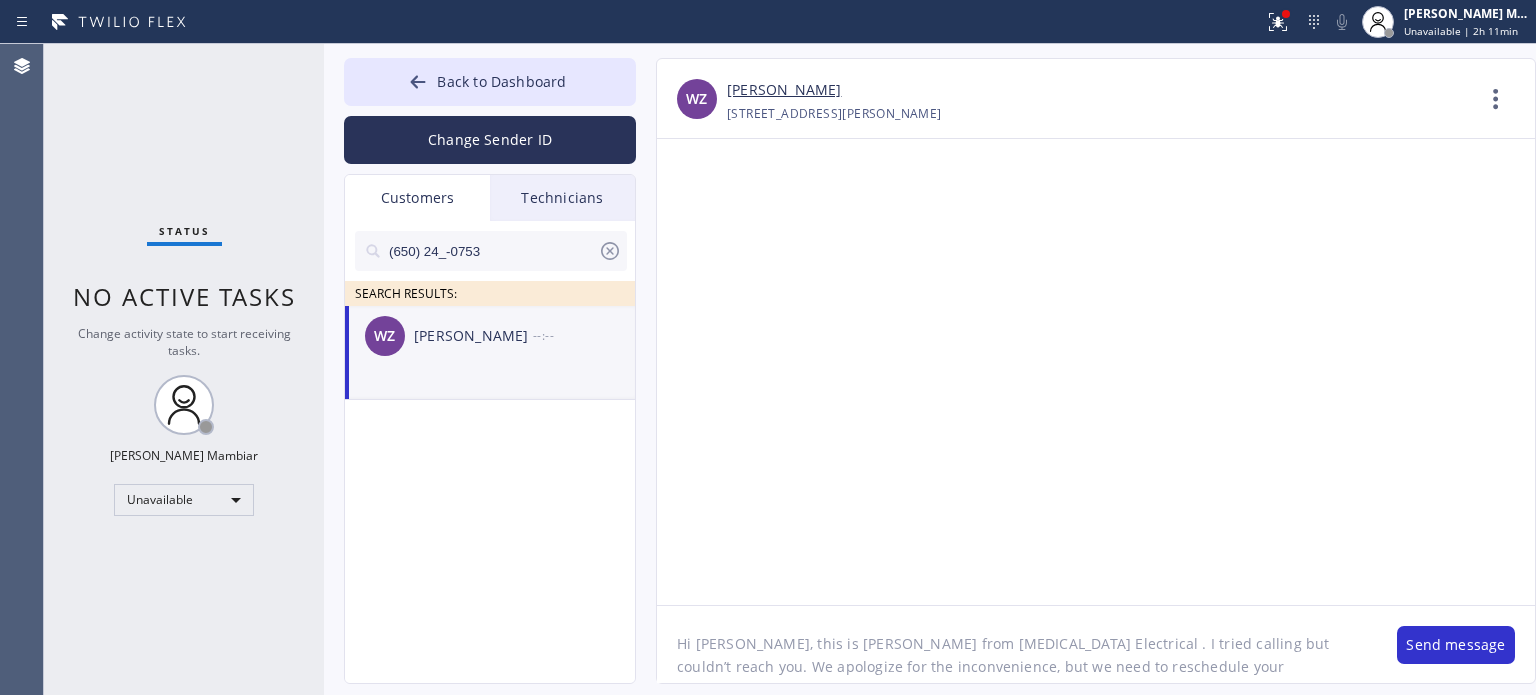 click on "Hi [PERSON_NAME], this is [PERSON_NAME] from [MEDICAL_DATA] Electrical . I tried calling but couldn’t reach you. We apologize for the inconvenience, but we need to reschedule your appointment from 9 AM–12 PM to 2 PM–5 PM [DATE]. Our technician will call 30 mins before arriving. Thanks for your understanding." 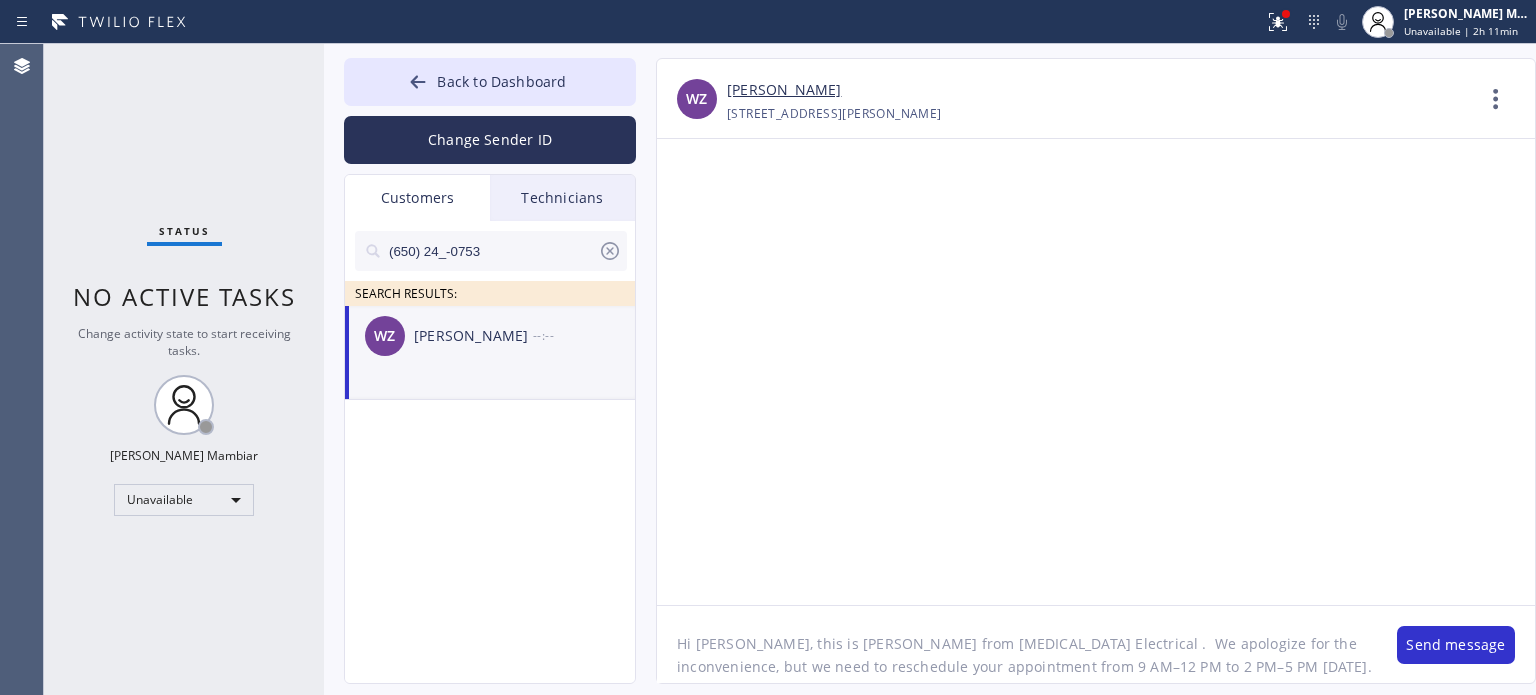 scroll, scrollTop: 18, scrollLeft: 0, axis: vertical 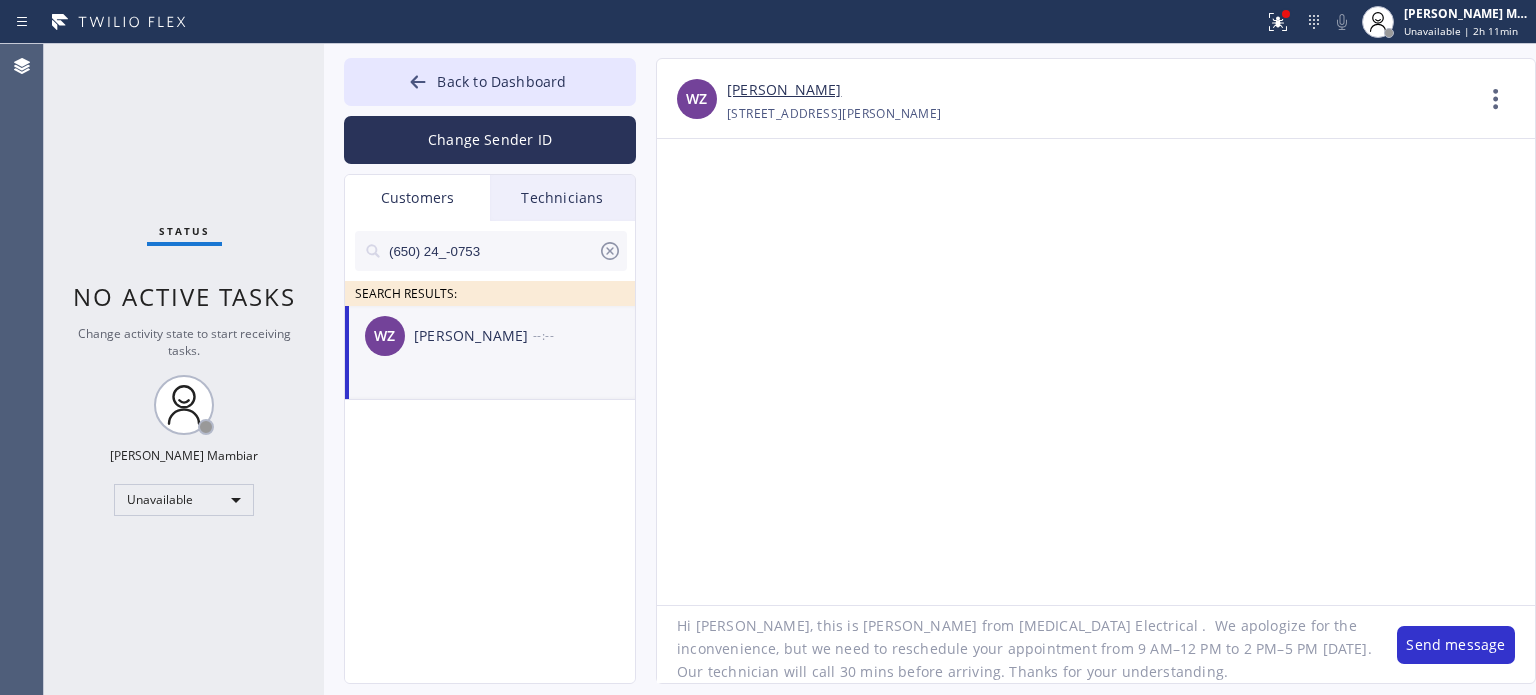drag, startPoint x: 932, startPoint y: 647, endPoint x: 1197, endPoint y: 654, distance: 265.09244 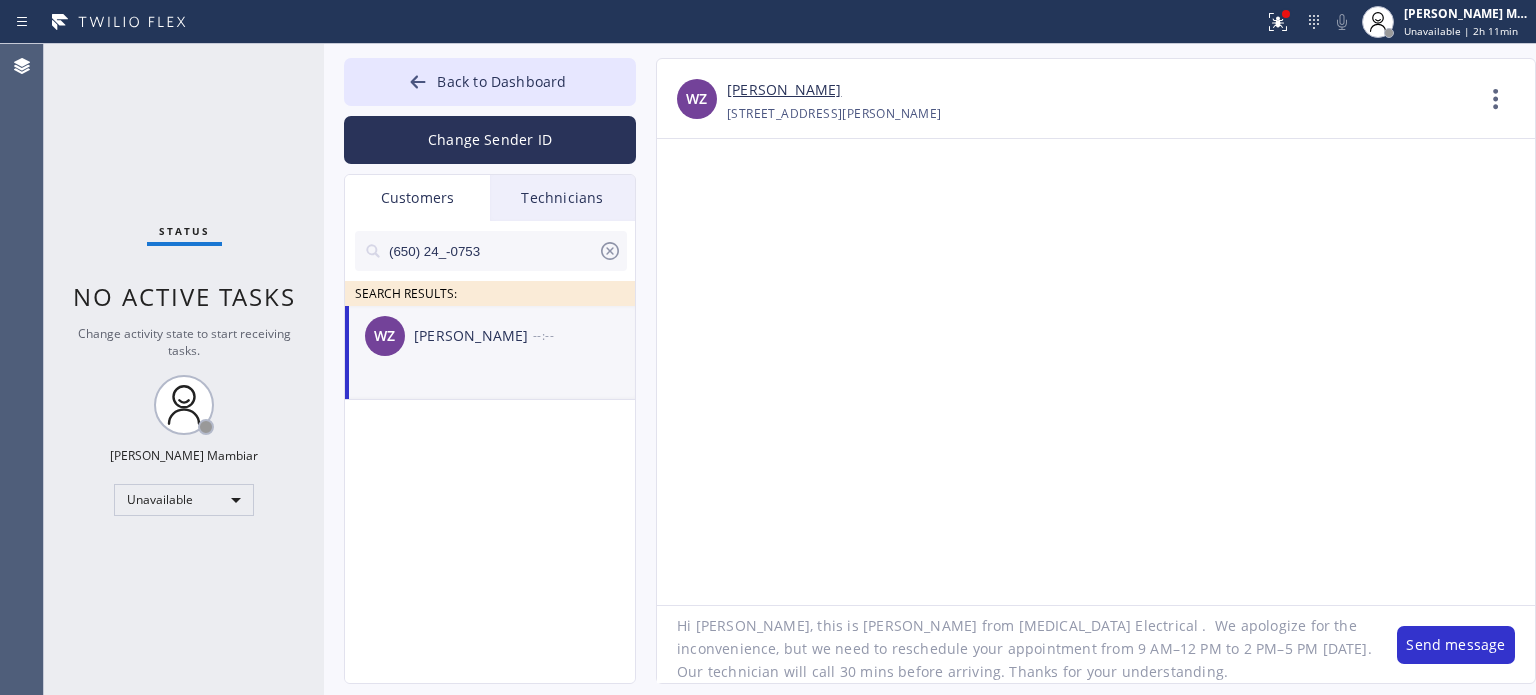 click on "Hi [PERSON_NAME], this is [PERSON_NAME] from [MEDICAL_DATA] Electrical .  We apologize for the inconvenience, but we need to reschedule your appointment from 9 AM–12 PM to 2 PM–5 PM [DATE]. Our technician will call 30 mins before arriving. Thanks for your understanding." 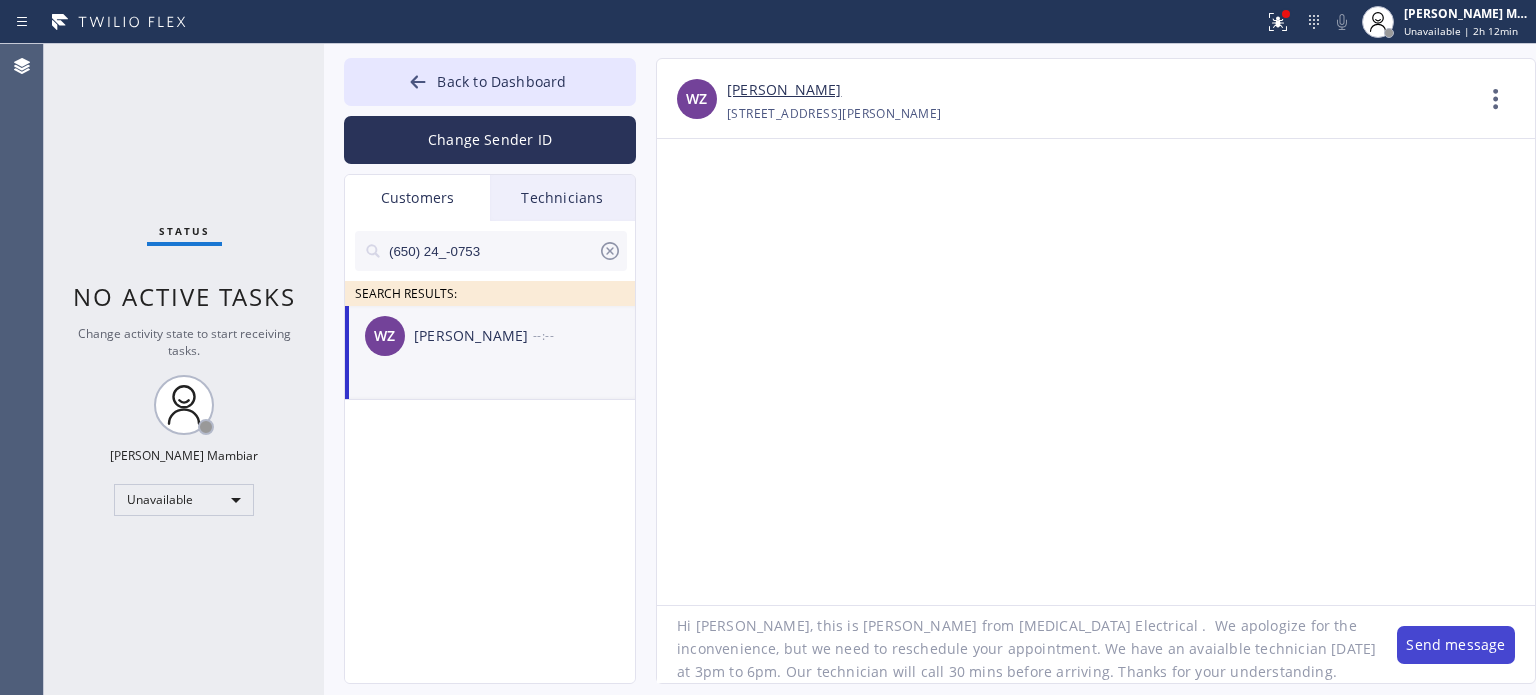 type on "Hi [PERSON_NAME], this is [PERSON_NAME] from [MEDICAL_DATA] Electrical .  We apologize for the inconvenience, but we need to reschedule your appointment. We have an avaialble technician [DATE] at 3pm to 6pm. Our technician will call 30 mins before arriving. Thanks for your understanding." 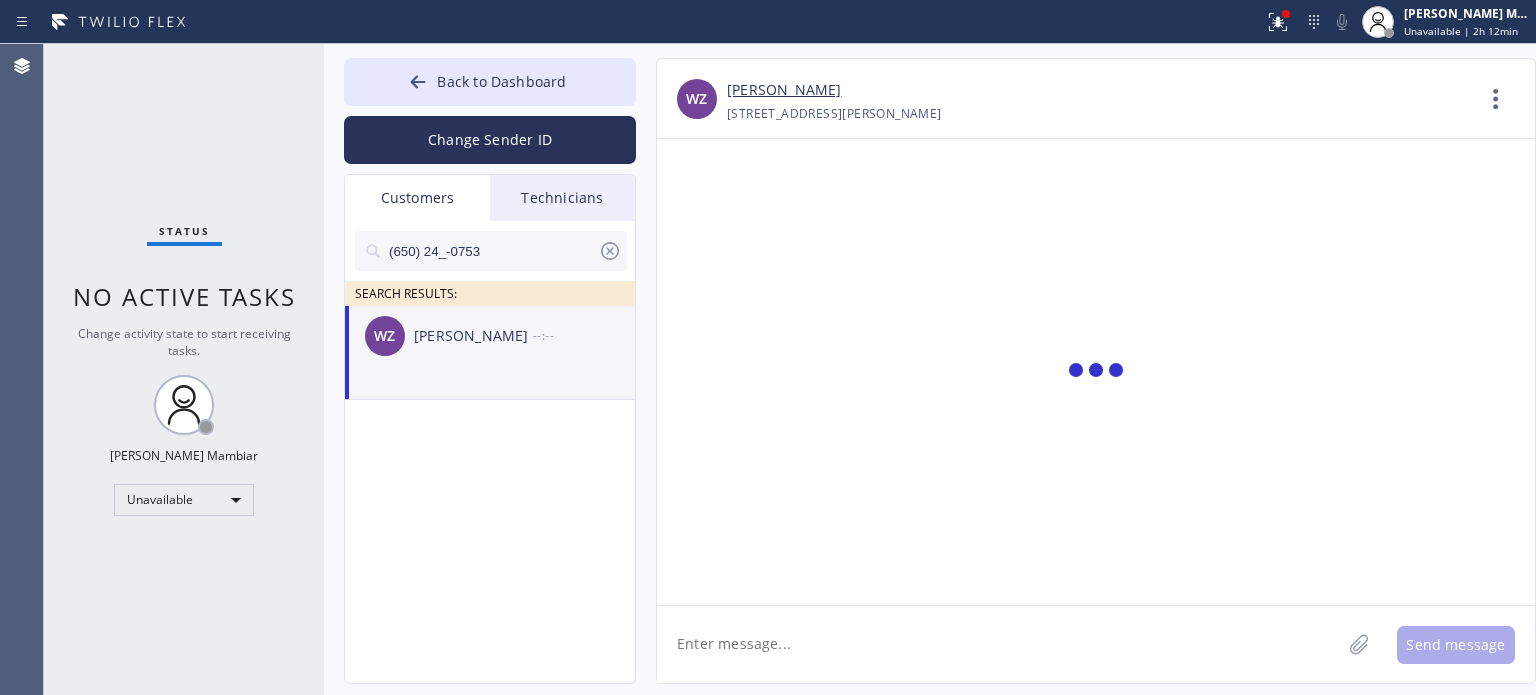 scroll, scrollTop: 0, scrollLeft: 0, axis: both 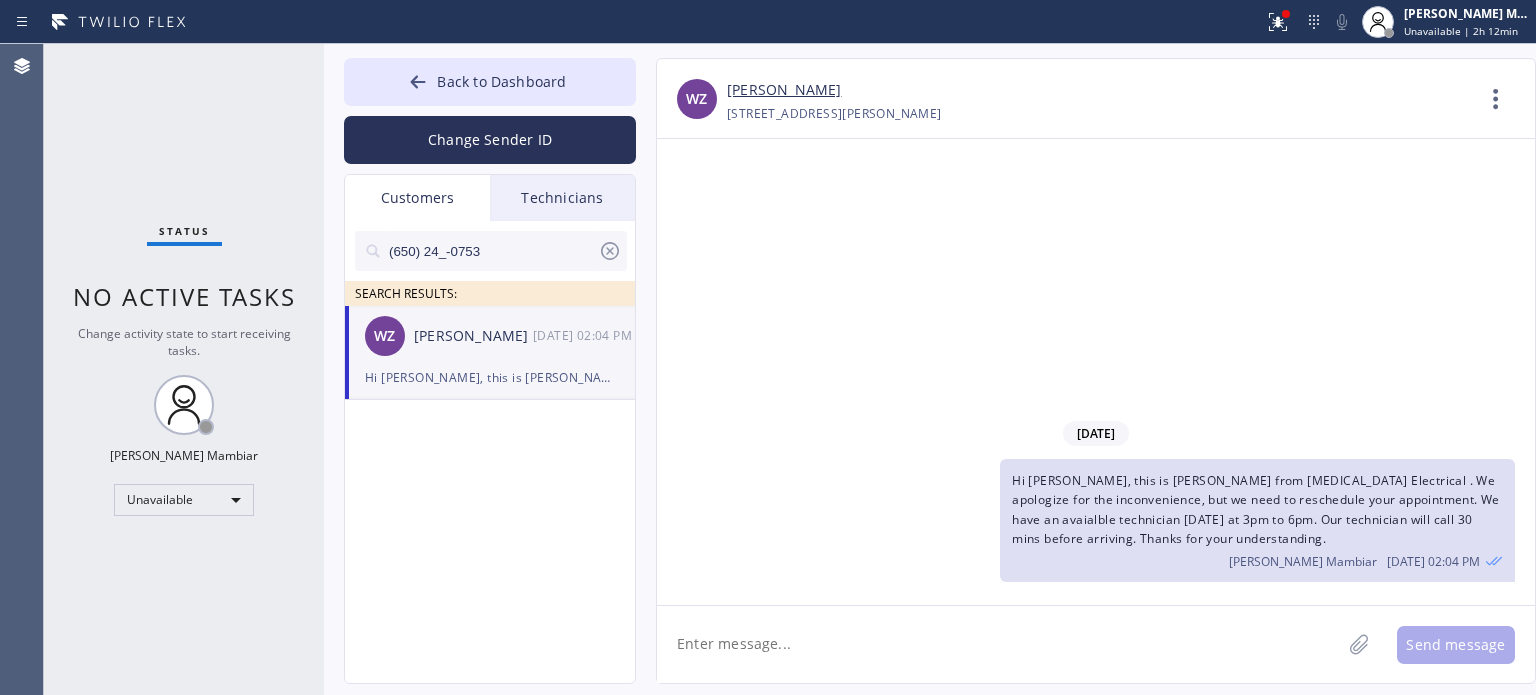 drag, startPoint x: 1264, startPoint y: 286, endPoint x: 1198, endPoint y: 295, distance: 66.61081 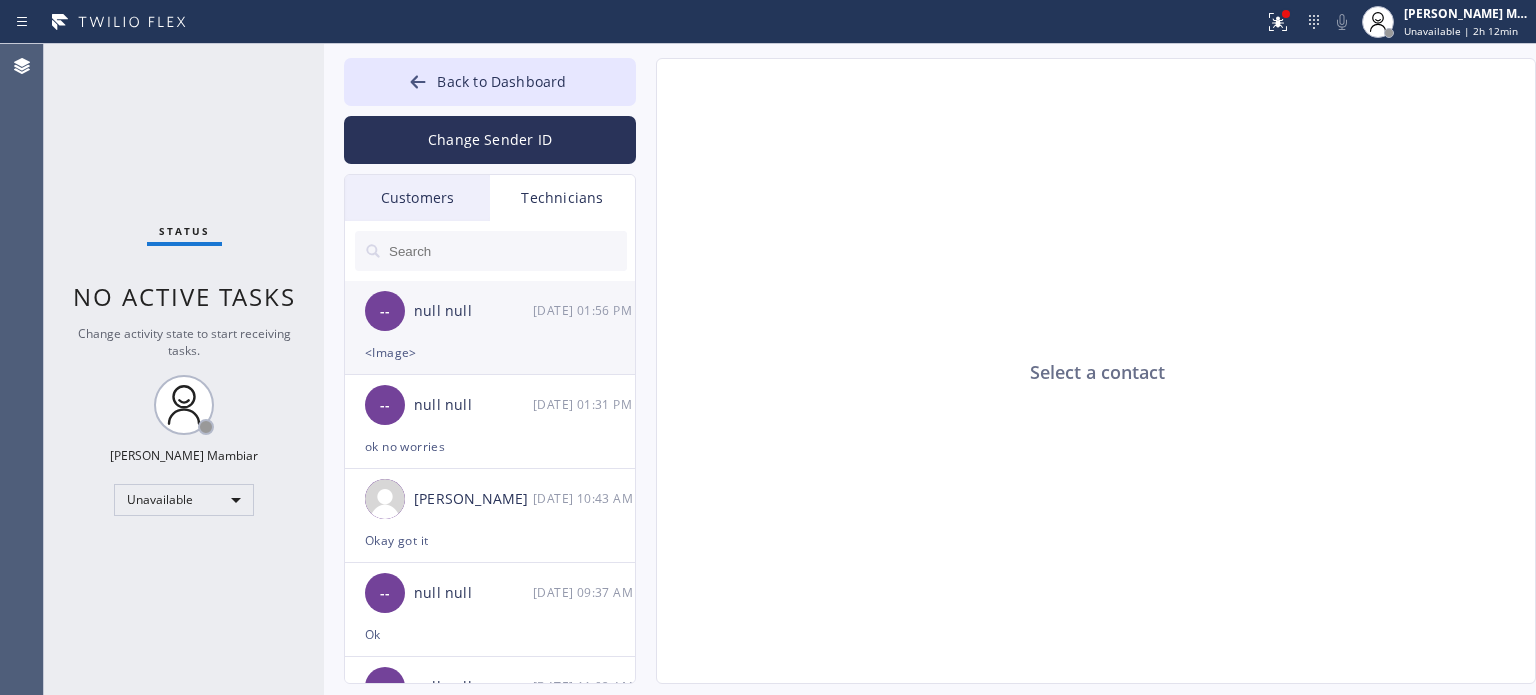 click on "<Image>" at bounding box center (490, 352) 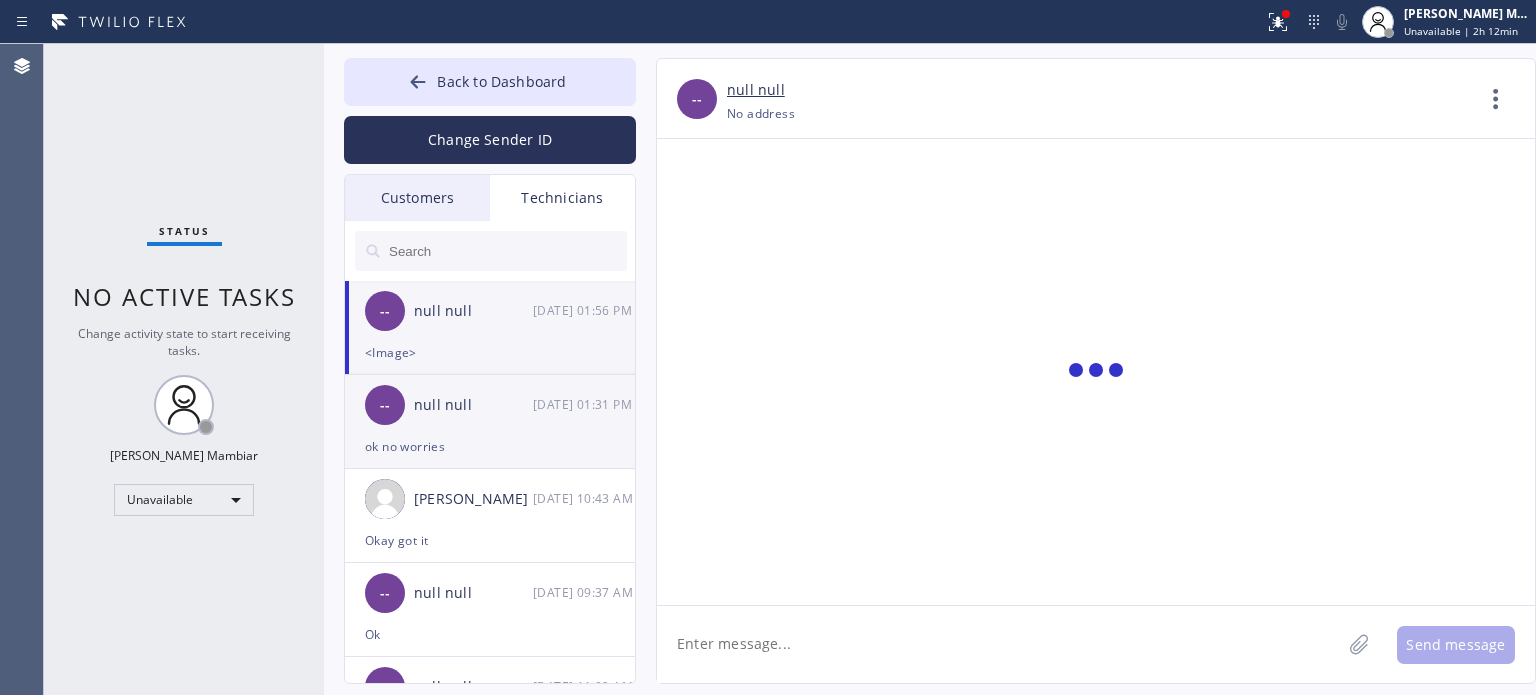 scroll, scrollTop: 2939, scrollLeft: 0, axis: vertical 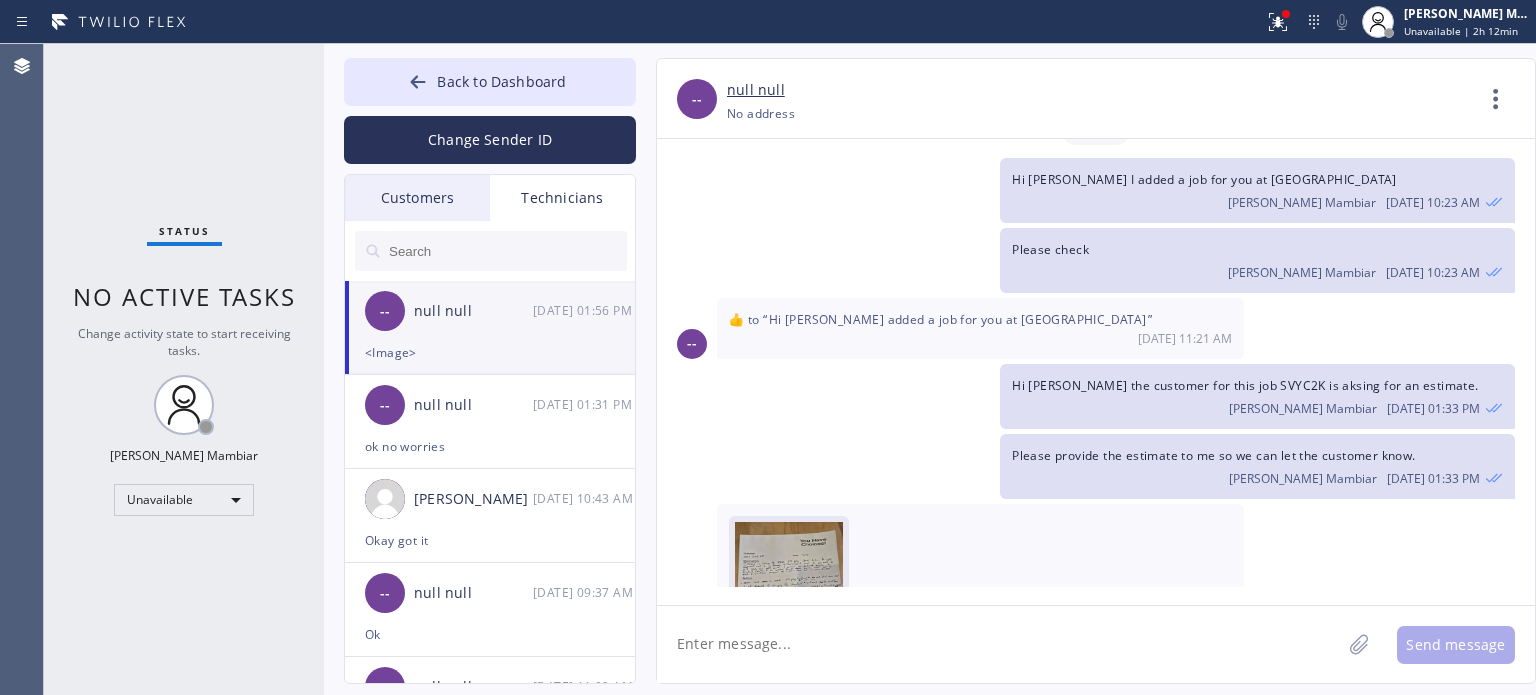 click at bounding box center [789, 582] 